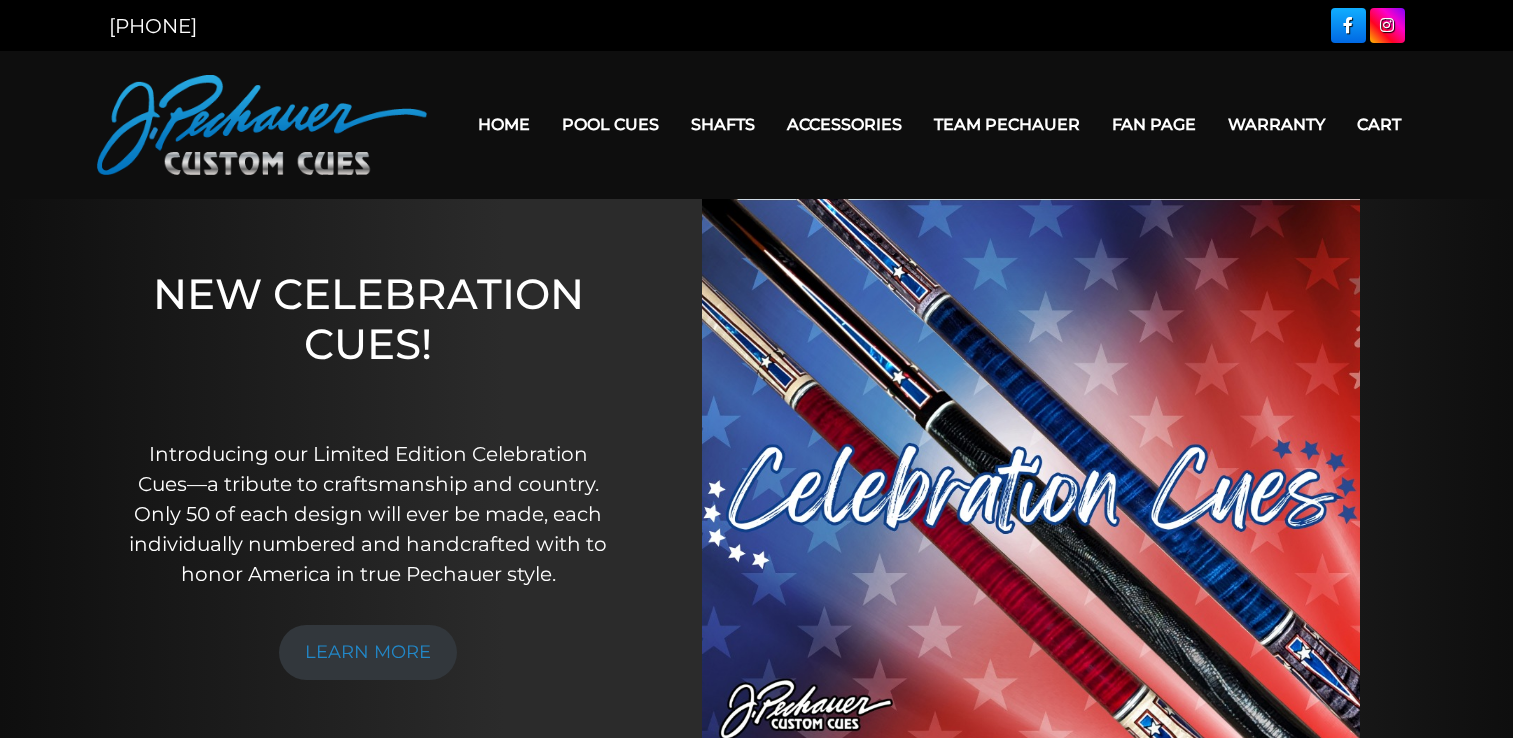 scroll, scrollTop: 0, scrollLeft: 0, axis: both 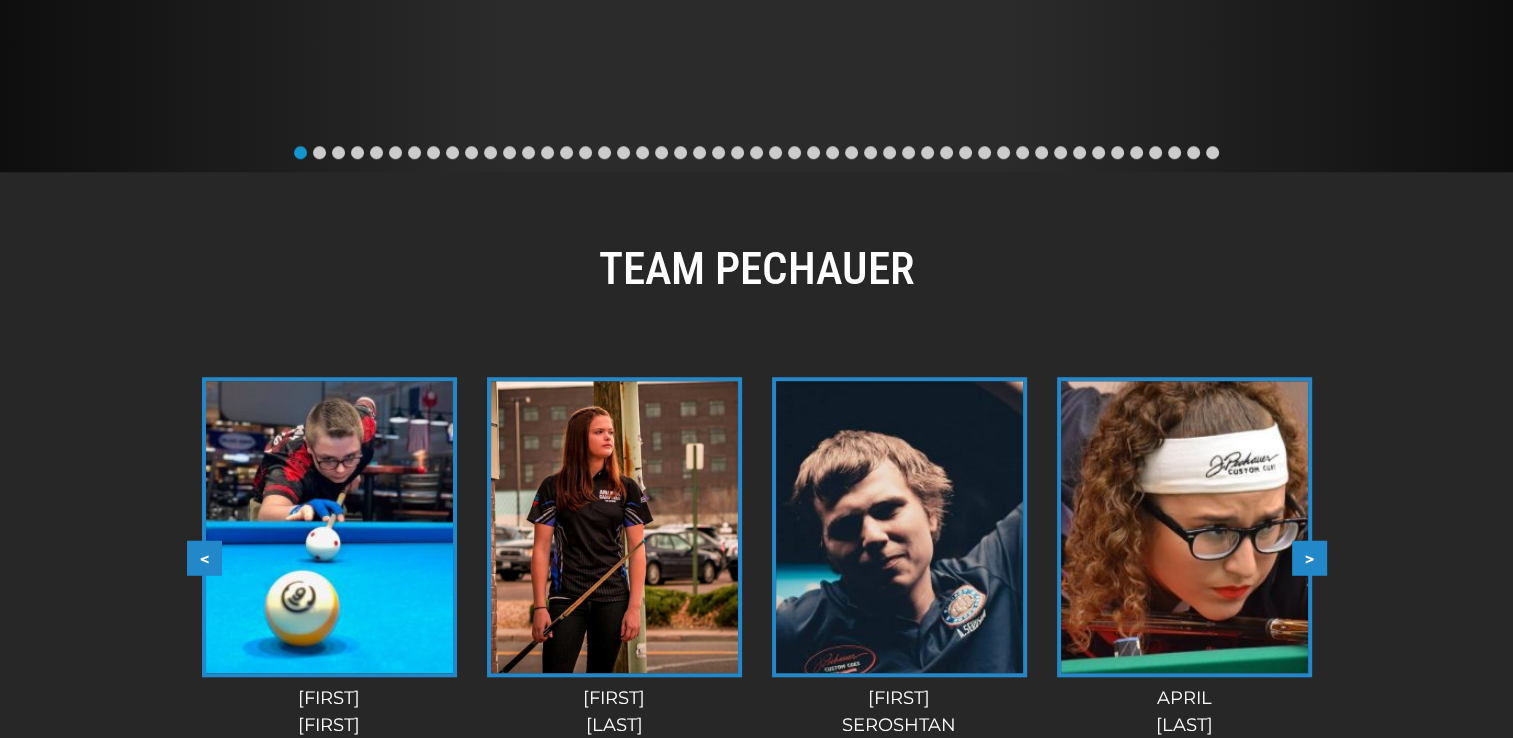 click at bounding box center (614, 527) 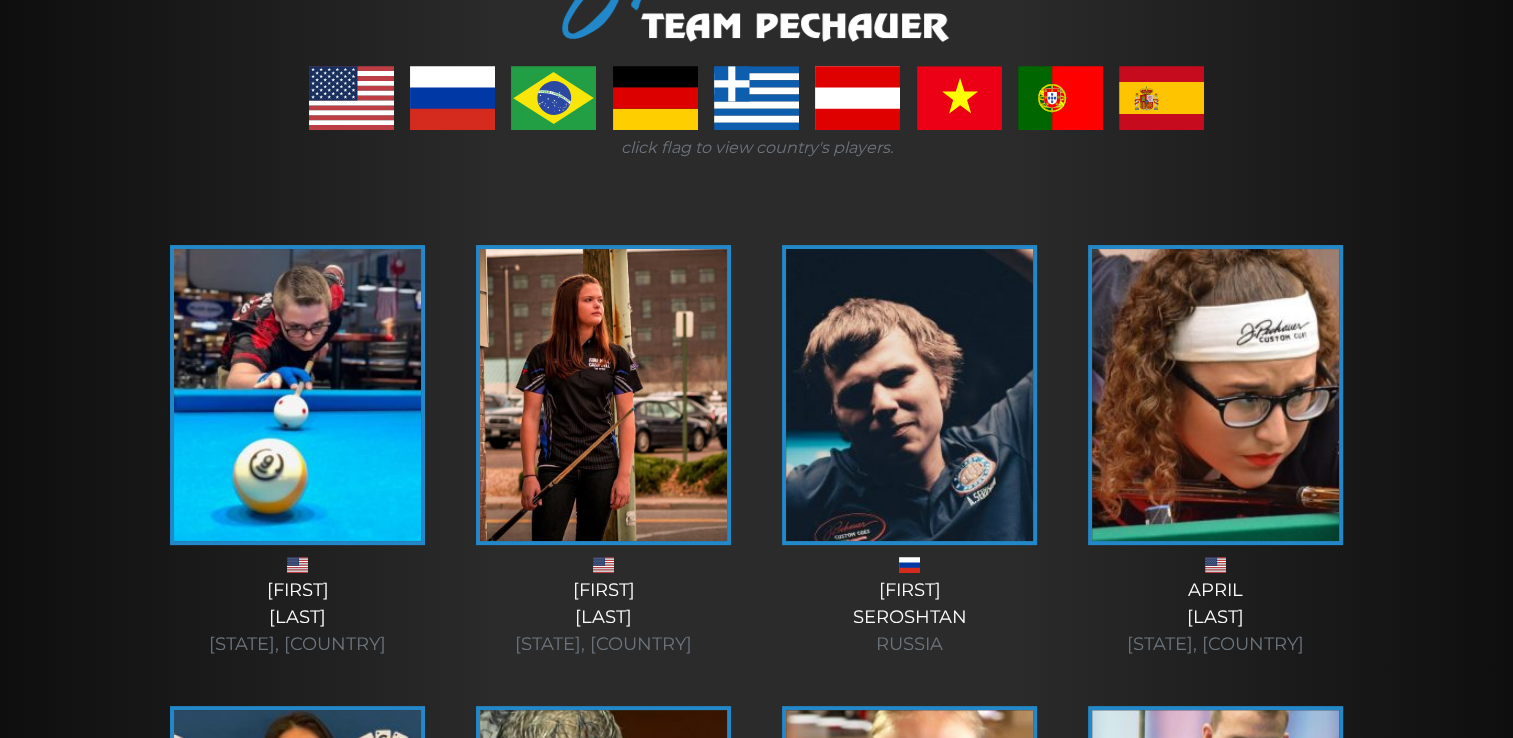 scroll, scrollTop: 345, scrollLeft: 0, axis: vertical 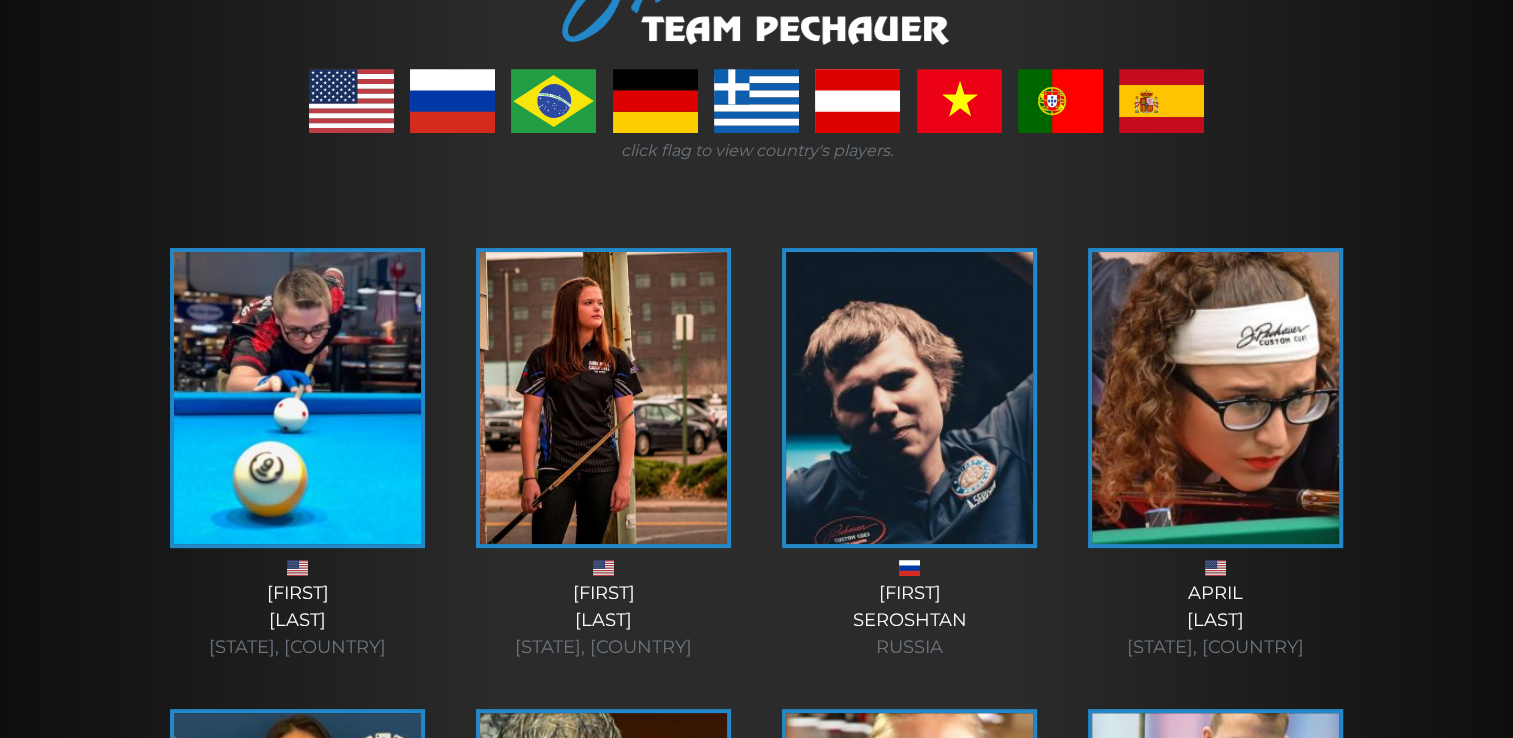 click at bounding box center (603, 398) 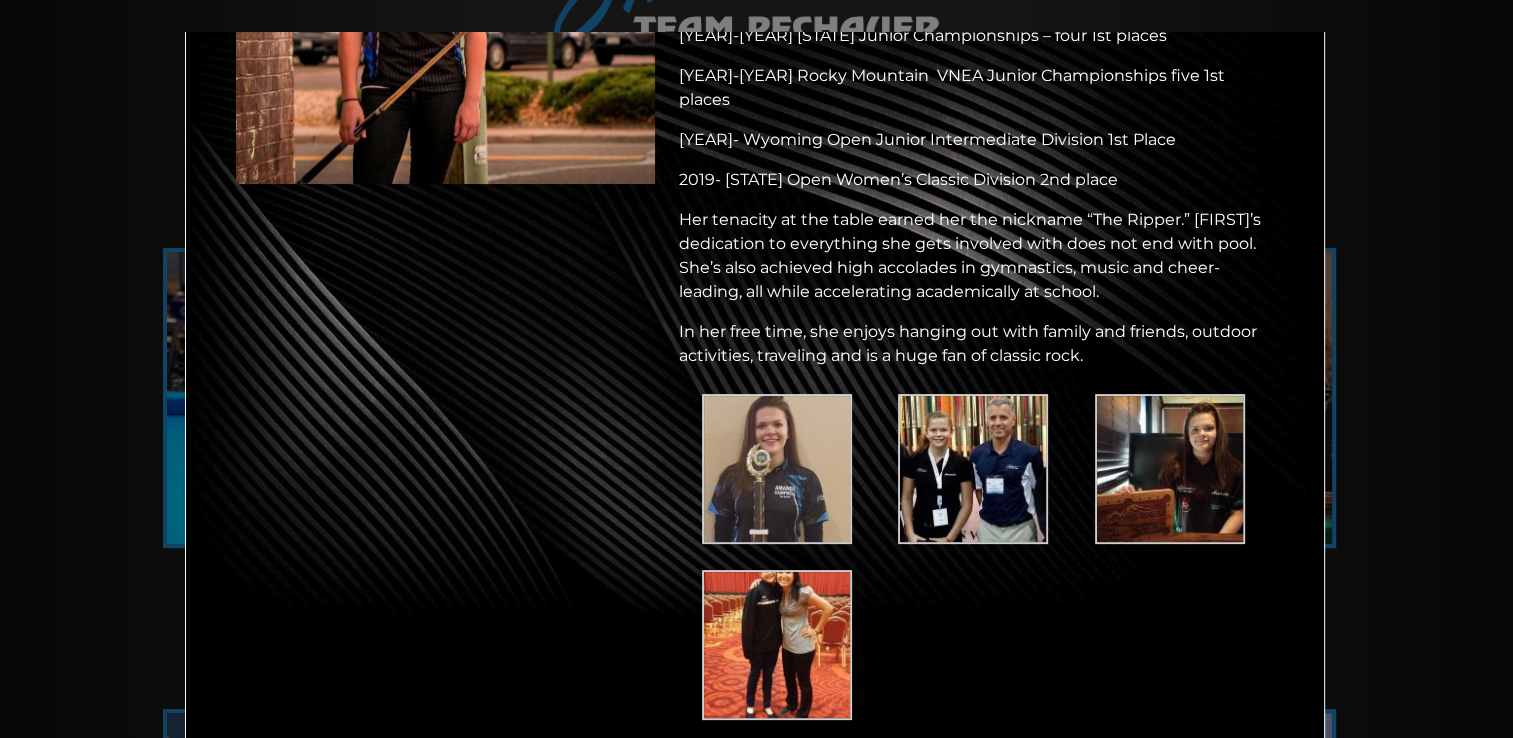 scroll, scrollTop: 388, scrollLeft: 0, axis: vertical 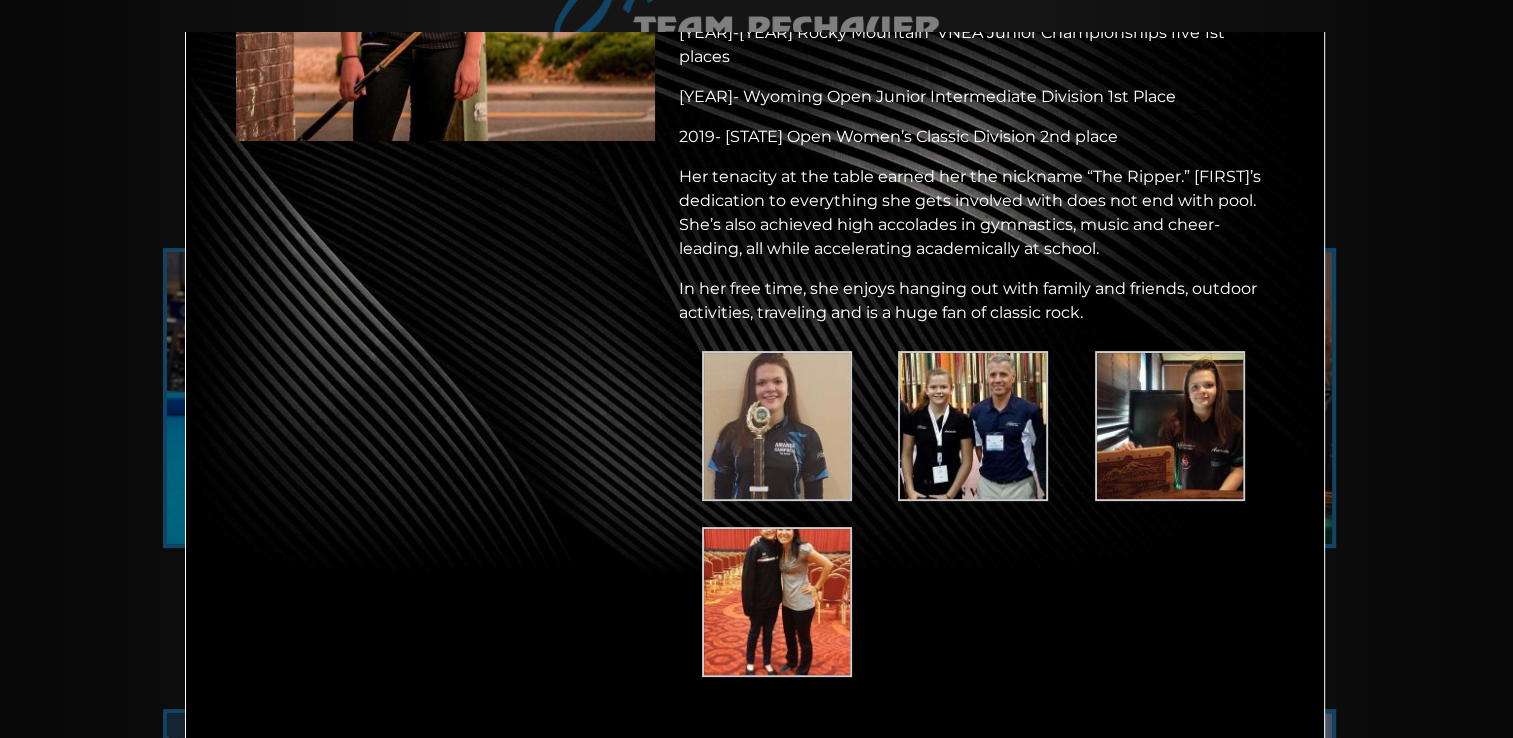 click at bounding box center (777, 426) 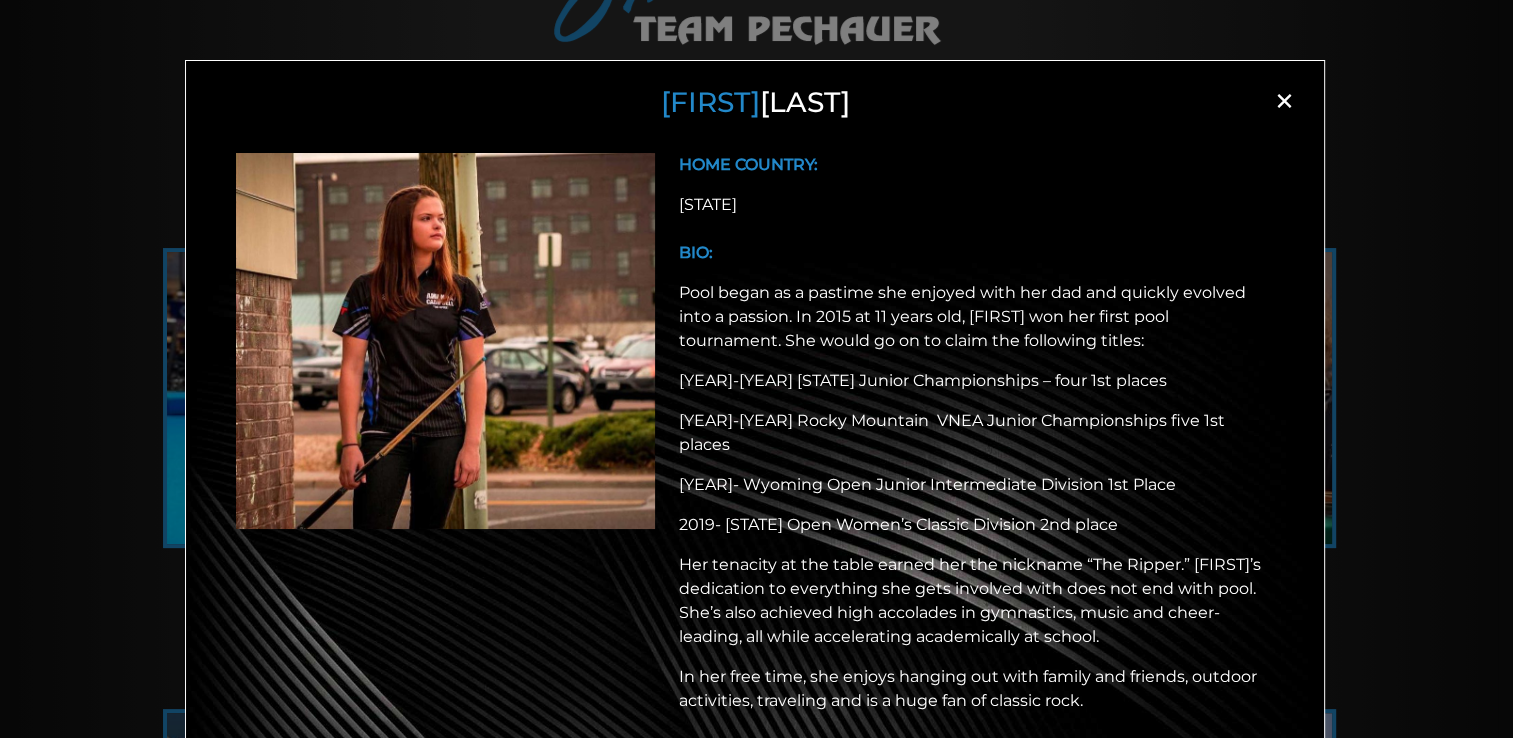 click on "×" at bounding box center (1284, 101) 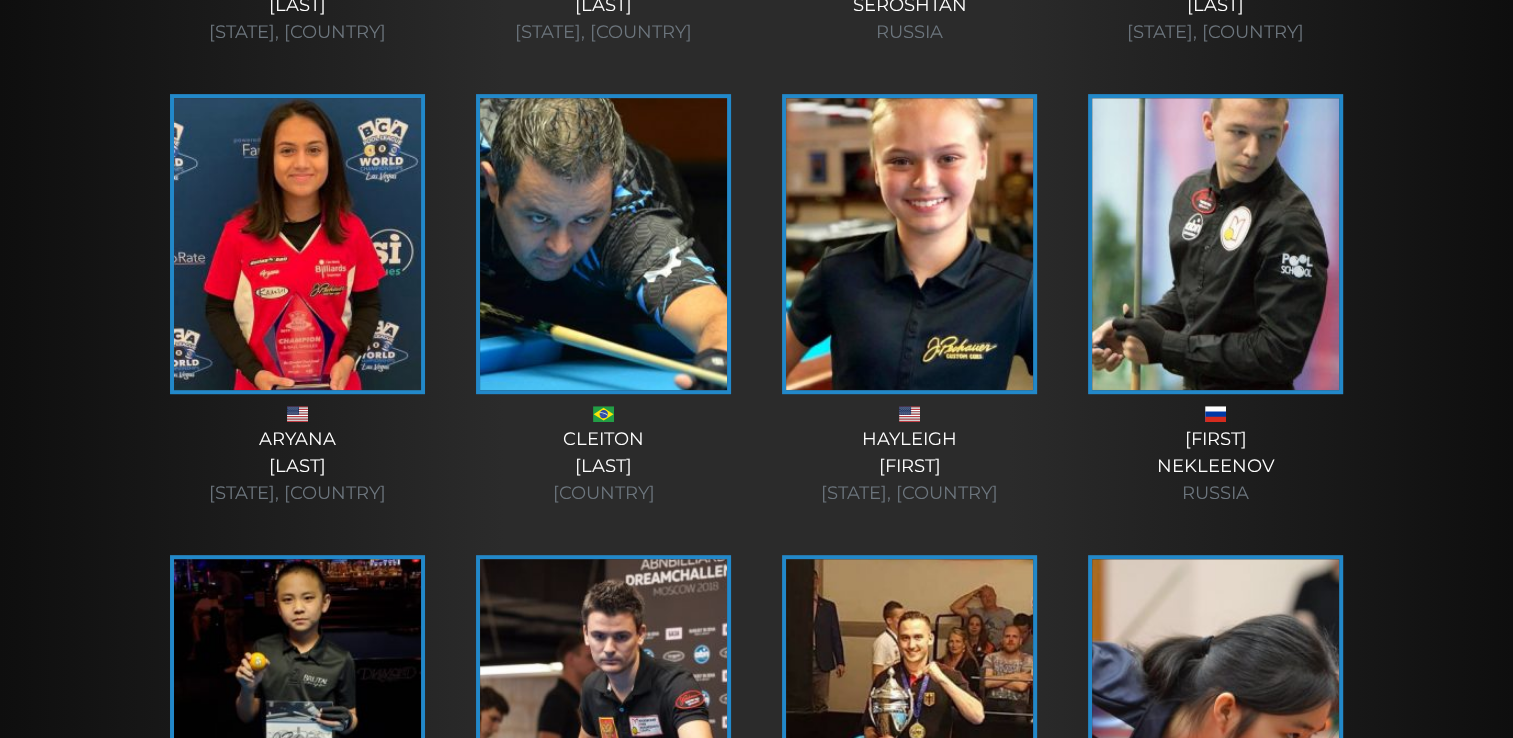 scroll, scrollTop: 964, scrollLeft: 0, axis: vertical 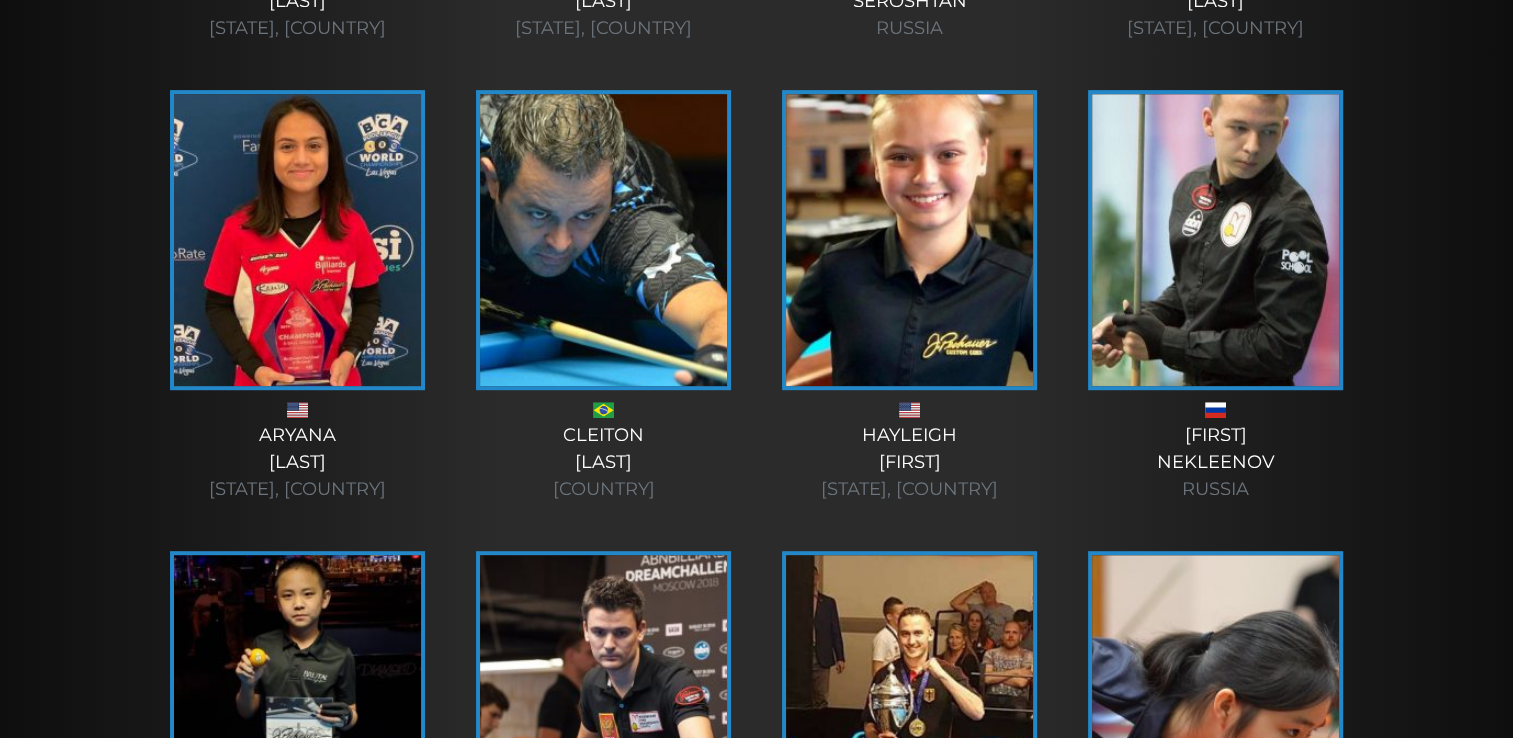 click at bounding box center [297, 240] 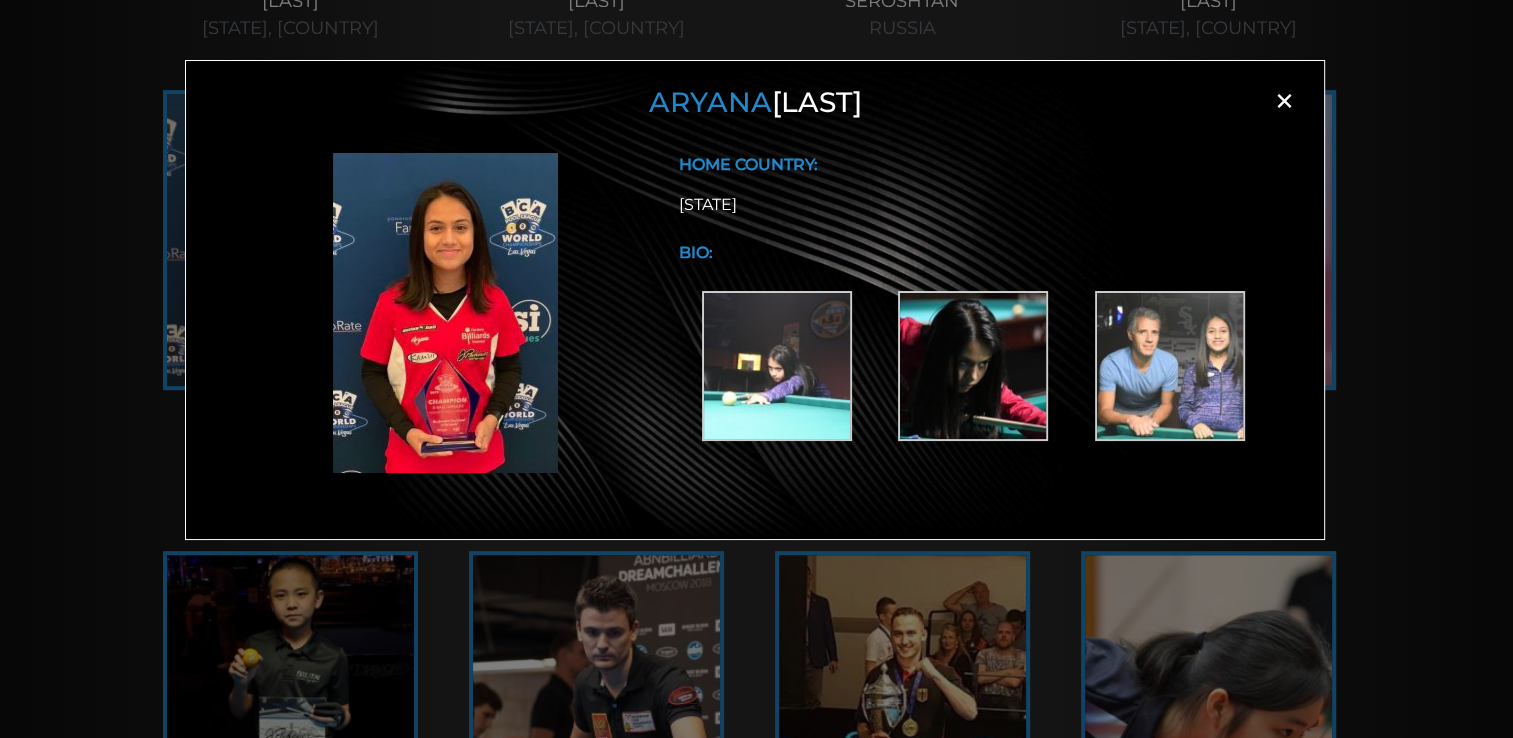 click at bounding box center [1170, 366] 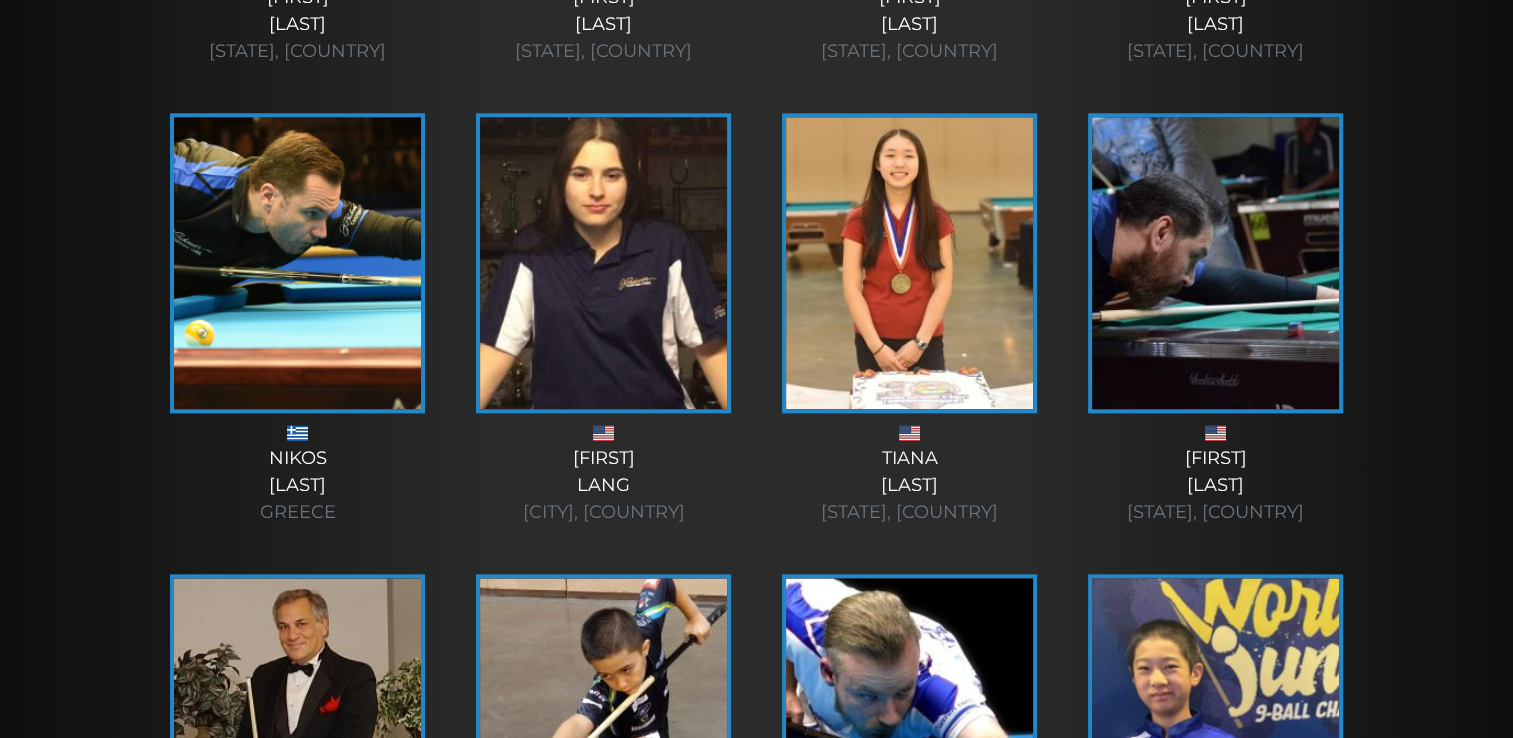 scroll, scrollTop: 2325, scrollLeft: 0, axis: vertical 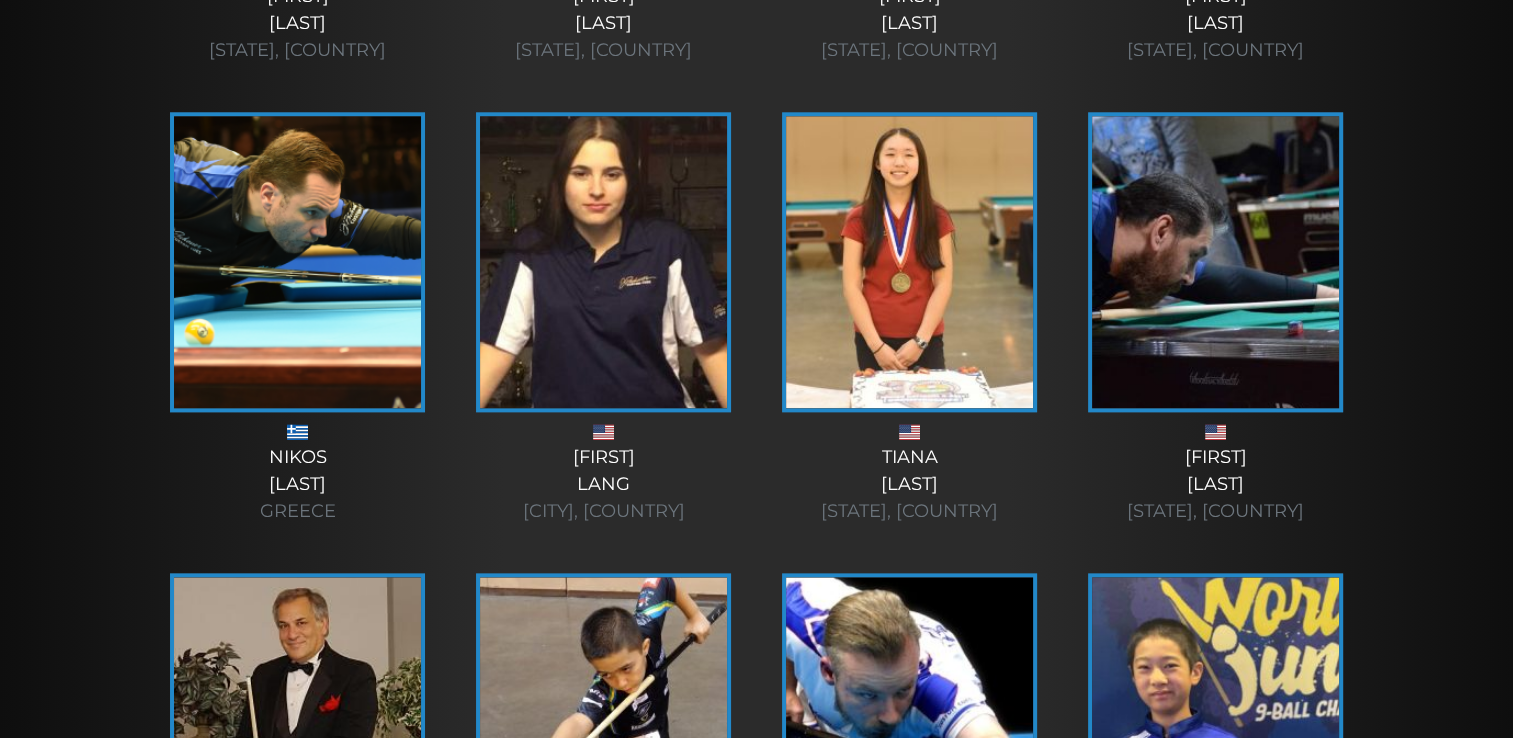 click at bounding box center (909, 262) 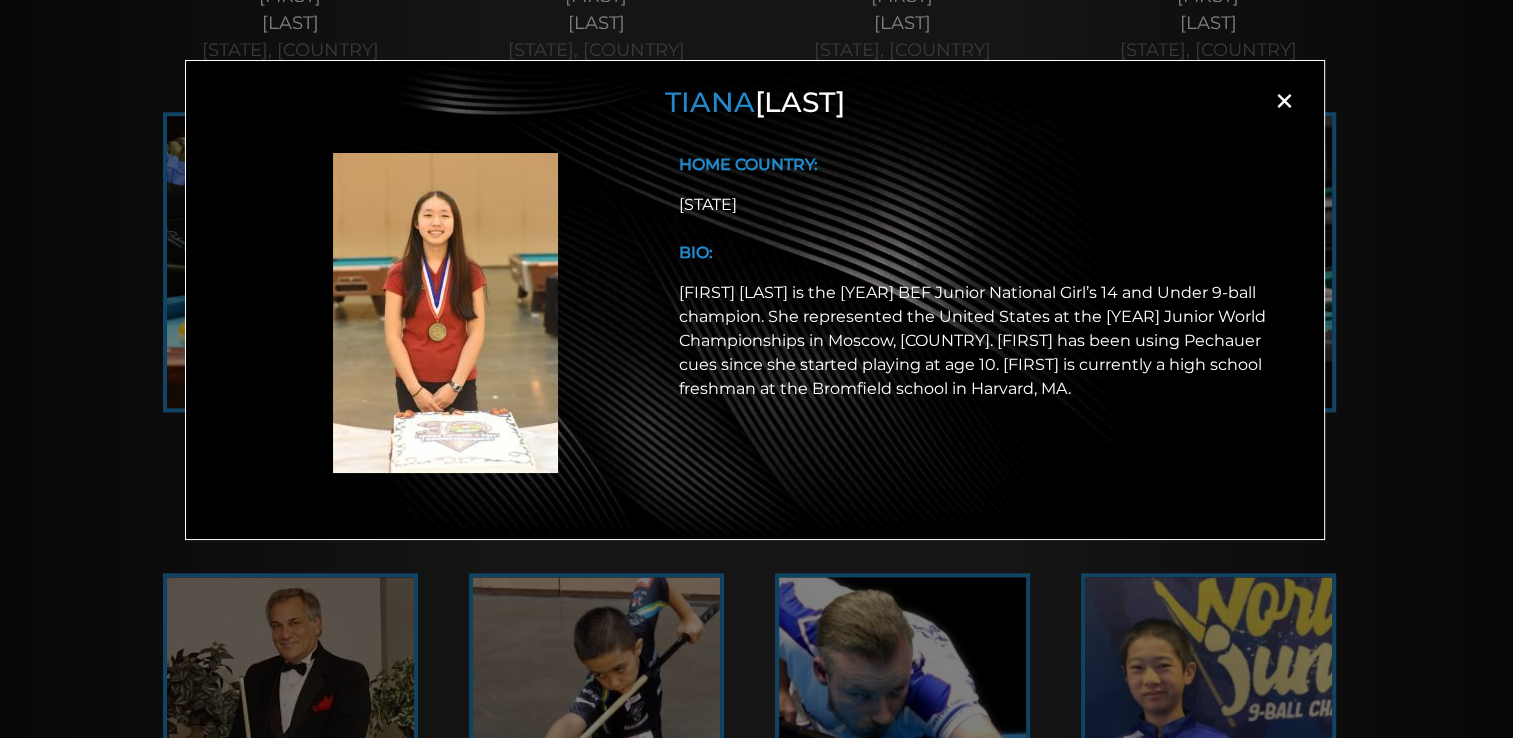 click on "×" at bounding box center [1284, 101] 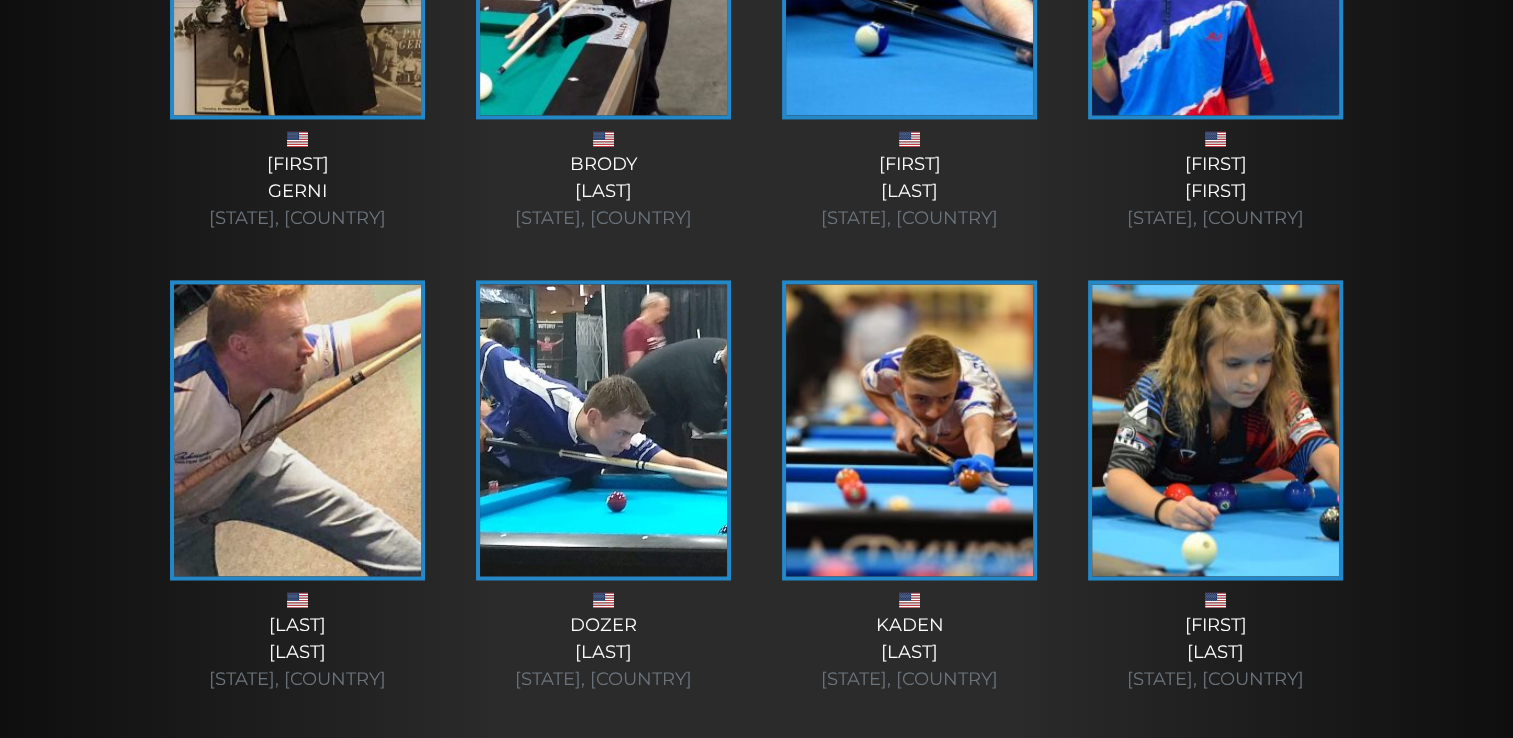 scroll, scrollTop: 3083, scrollLeft: 0, axis: vertical 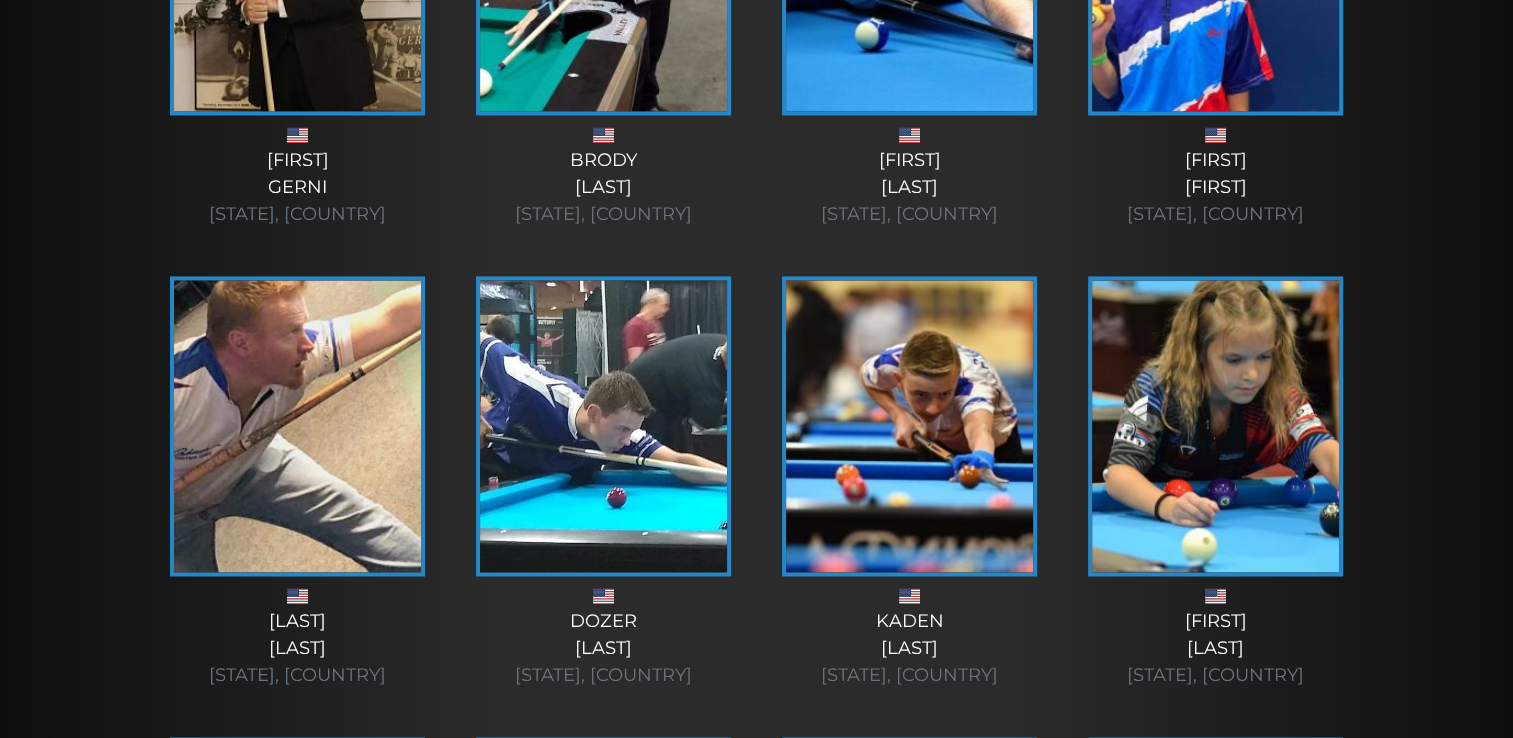 click at bounding box center [1215, 426] 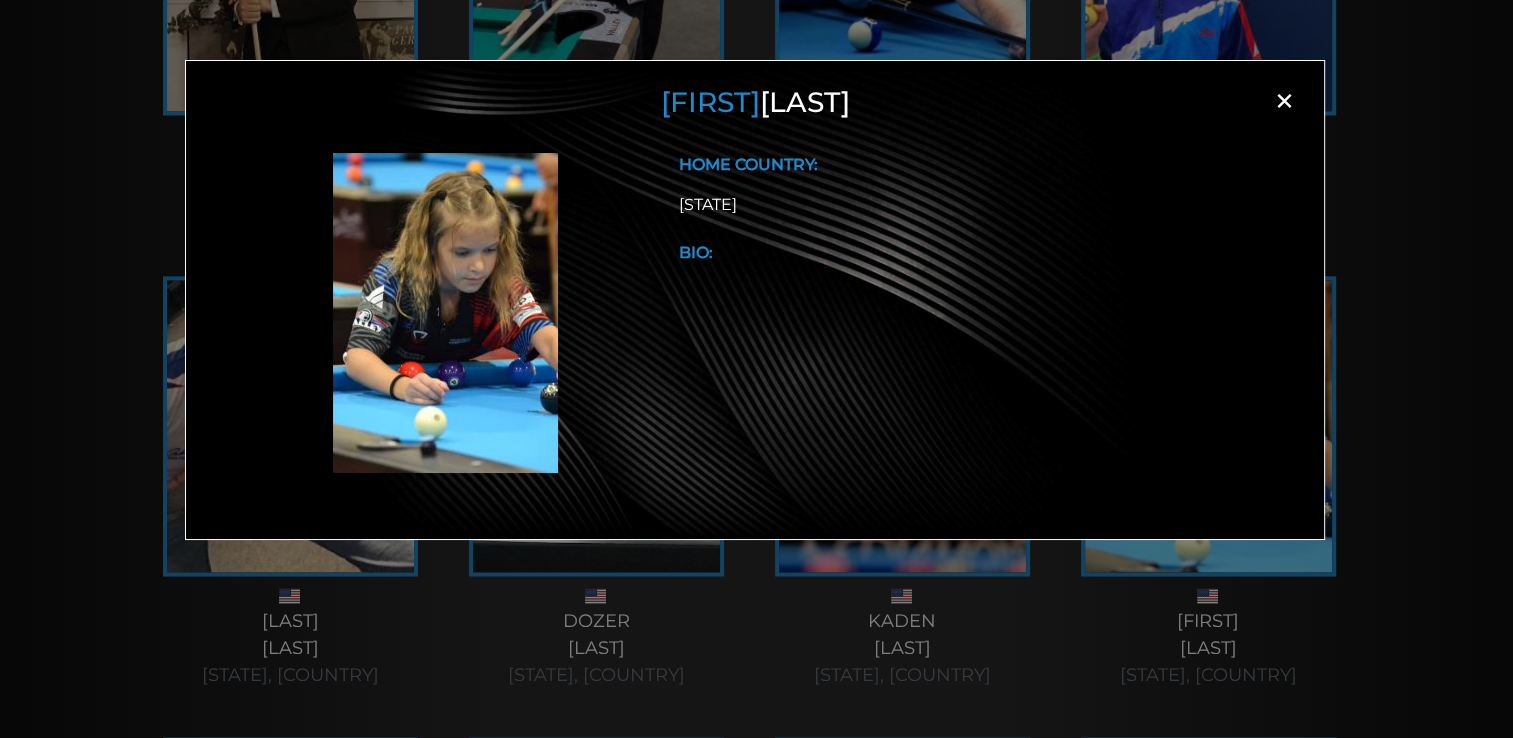 click on "×" at bounding box center [1284, 101] 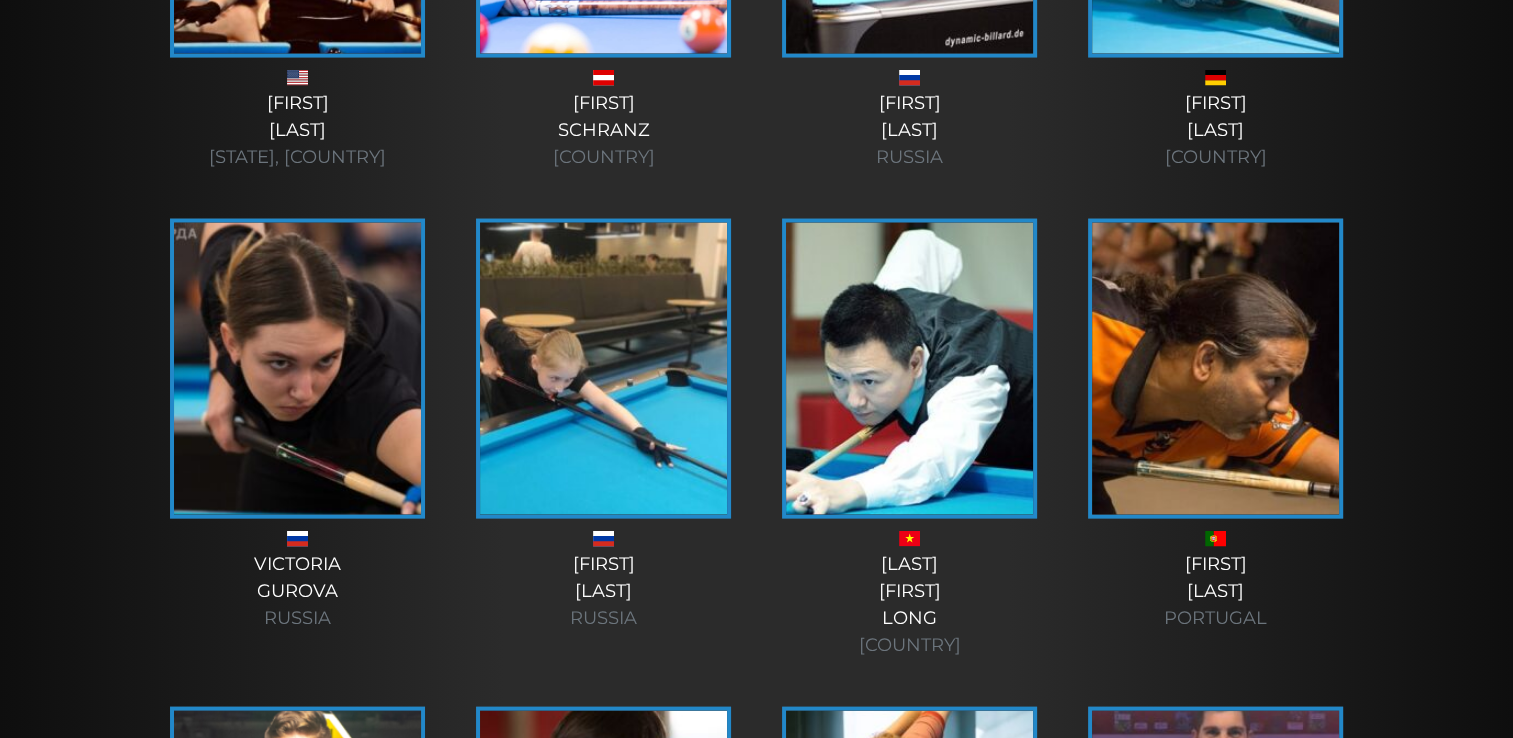scroll, scrollTop: 4105, scrollLeft: 0, axis: vertical 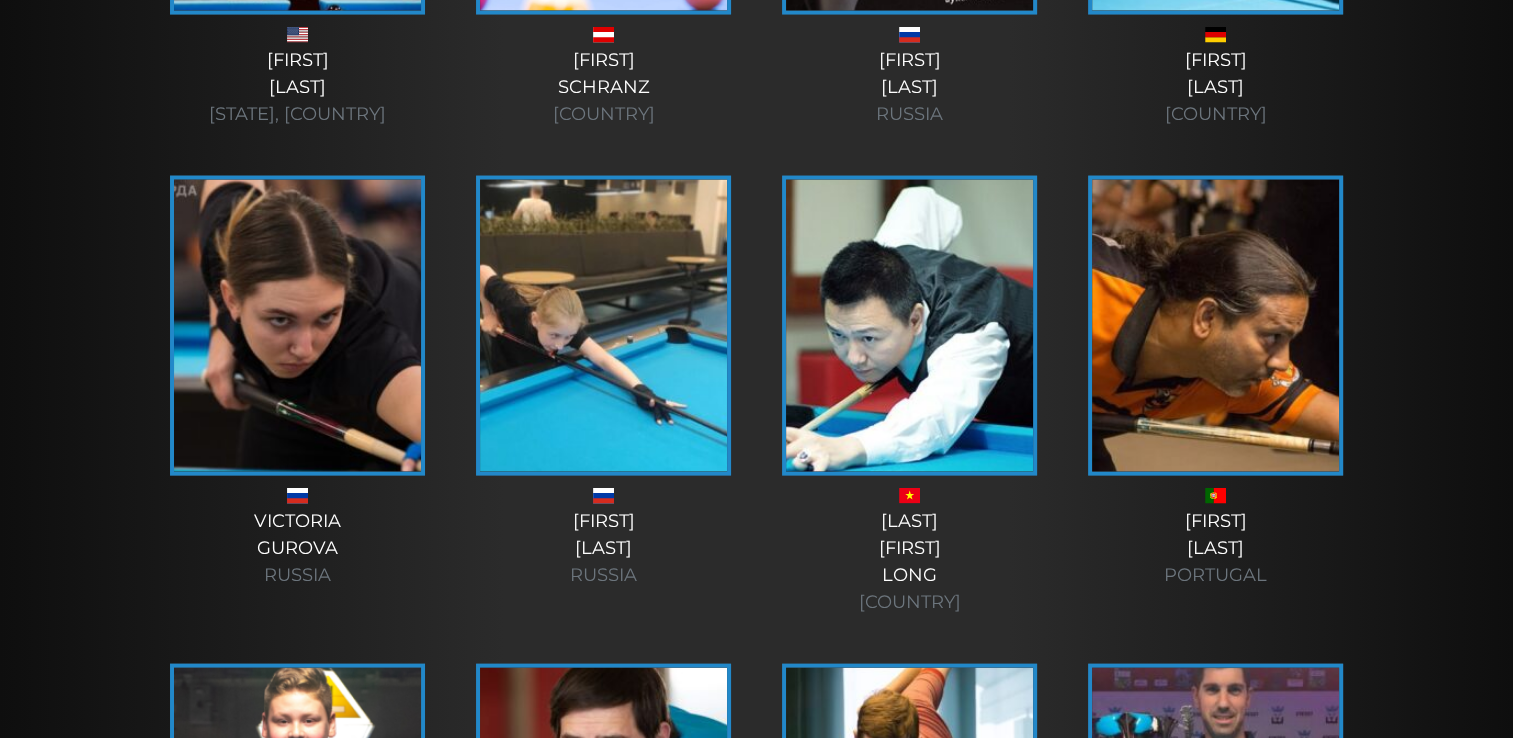click at bounding box center (297, 326) 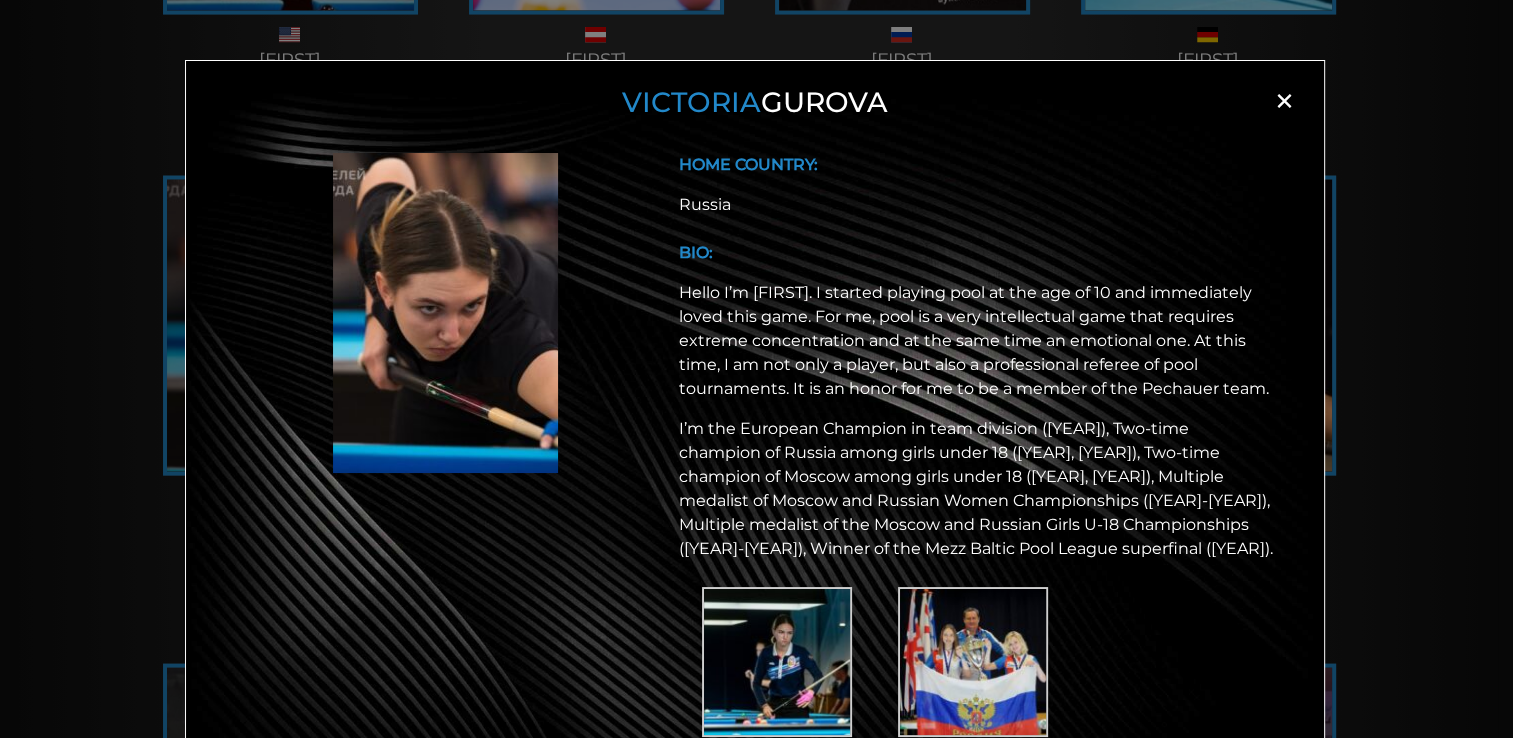scroll, scrollTop: 84, scrollLeft: 0, axis: vertical 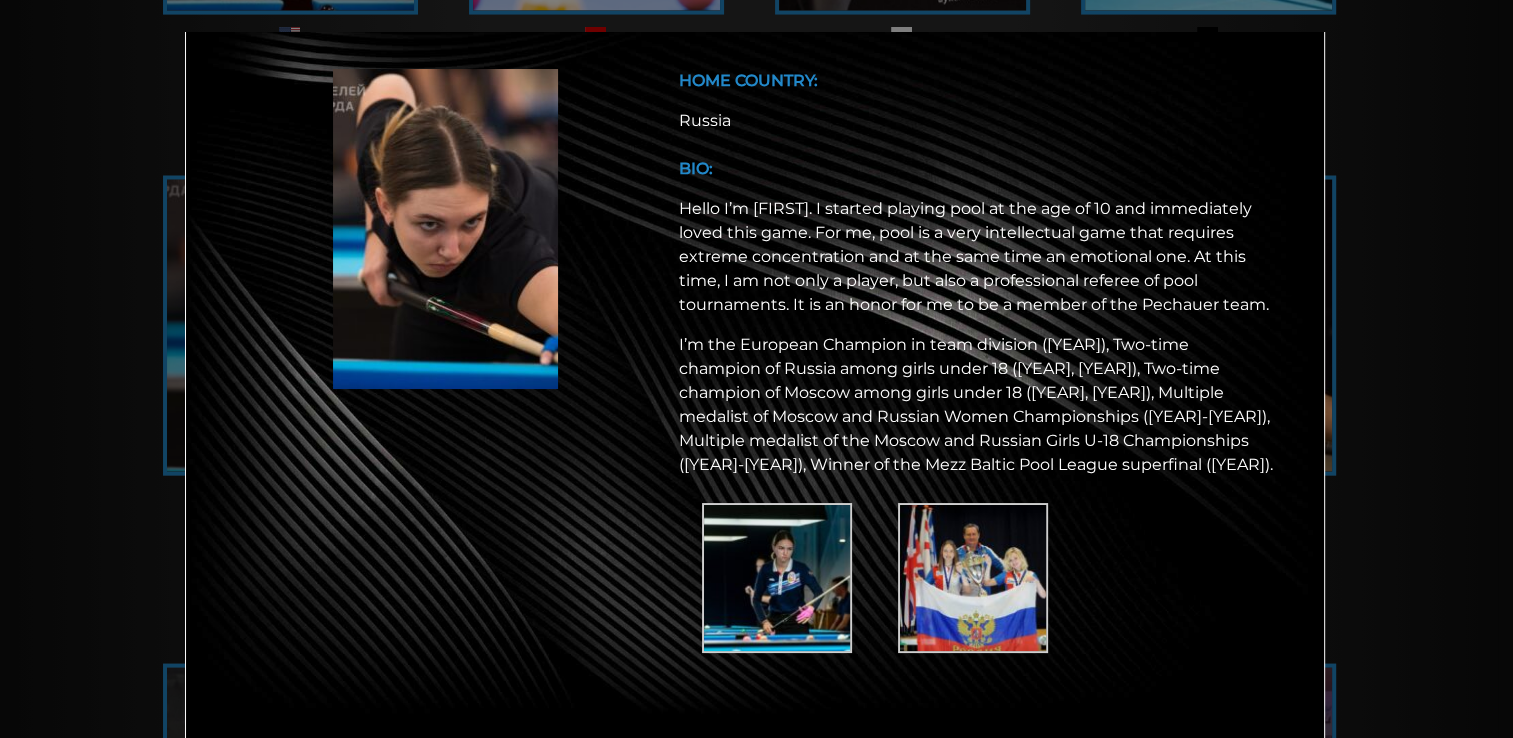 click at bounding box center [777, 578] 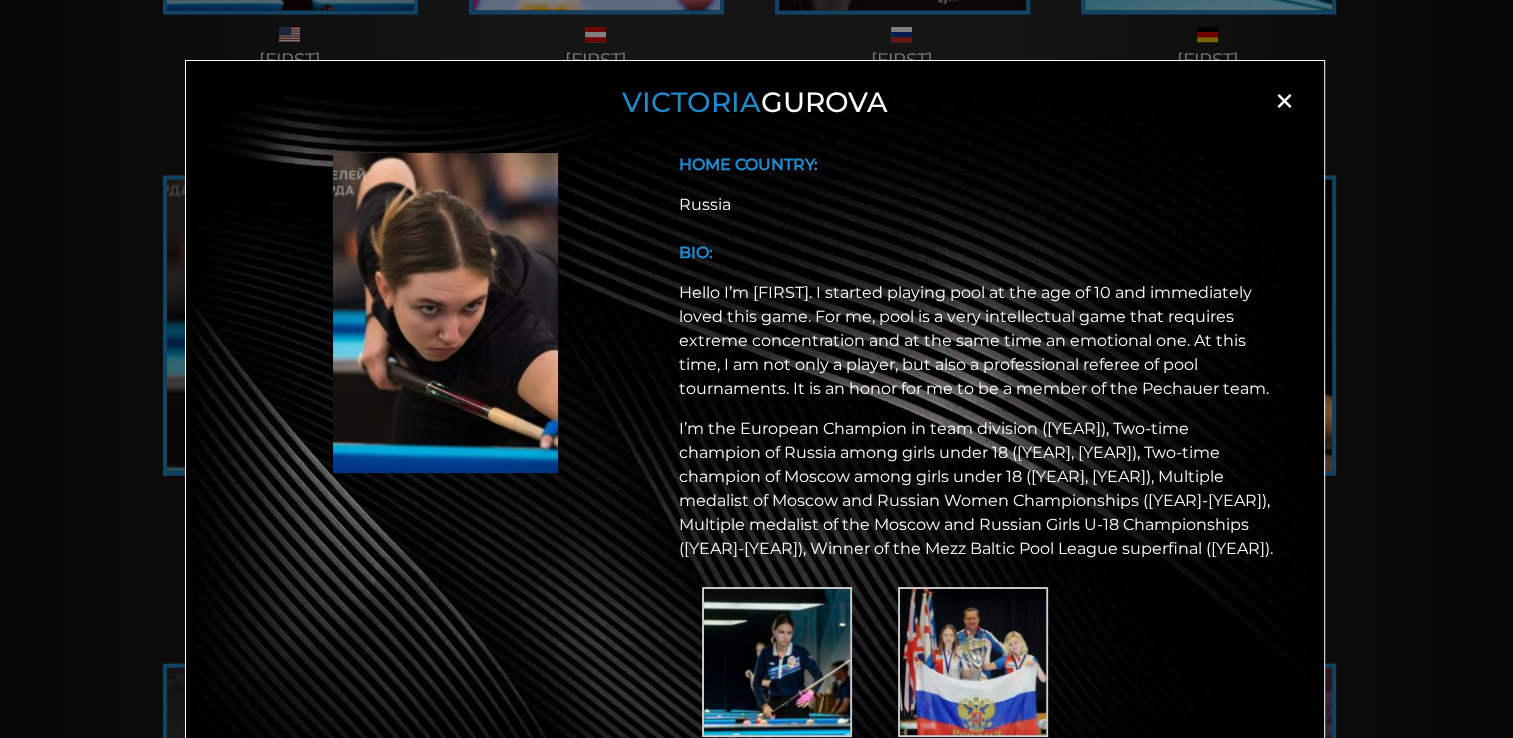 click on "×" at bounding box center [1284, 101] 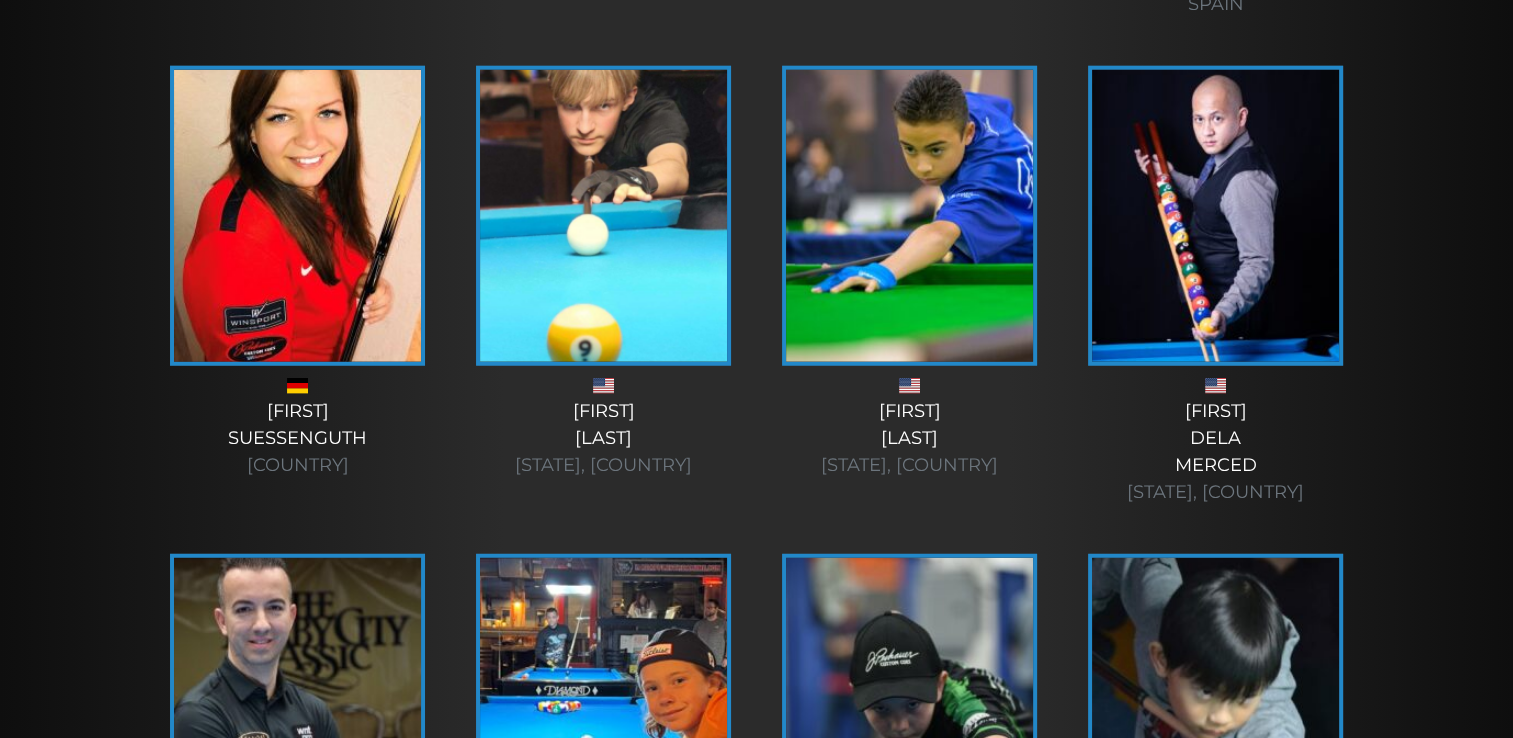 scroll, scrollTop: 5184, scrollLeft: 0, axis: vertical 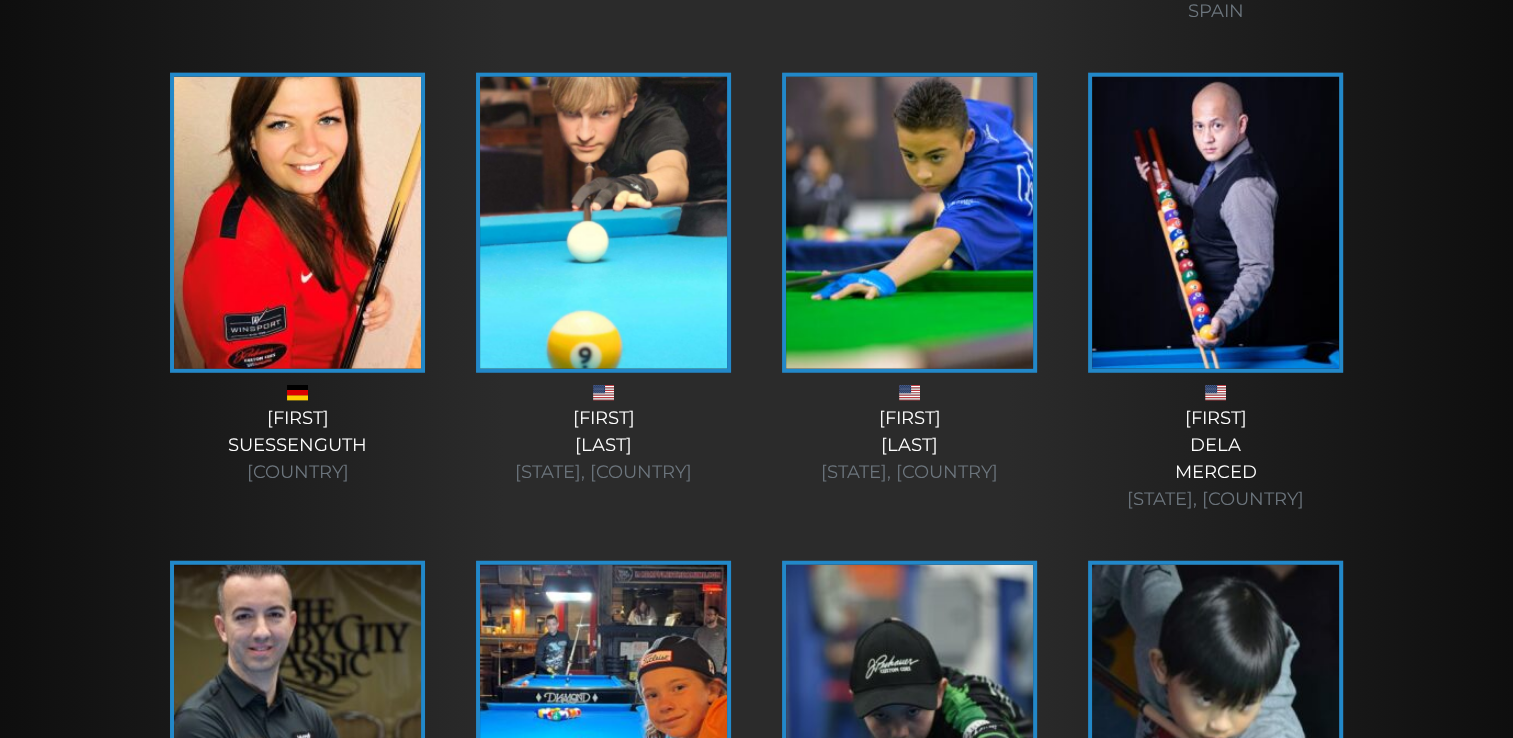 click at bounding box center [297, 223] 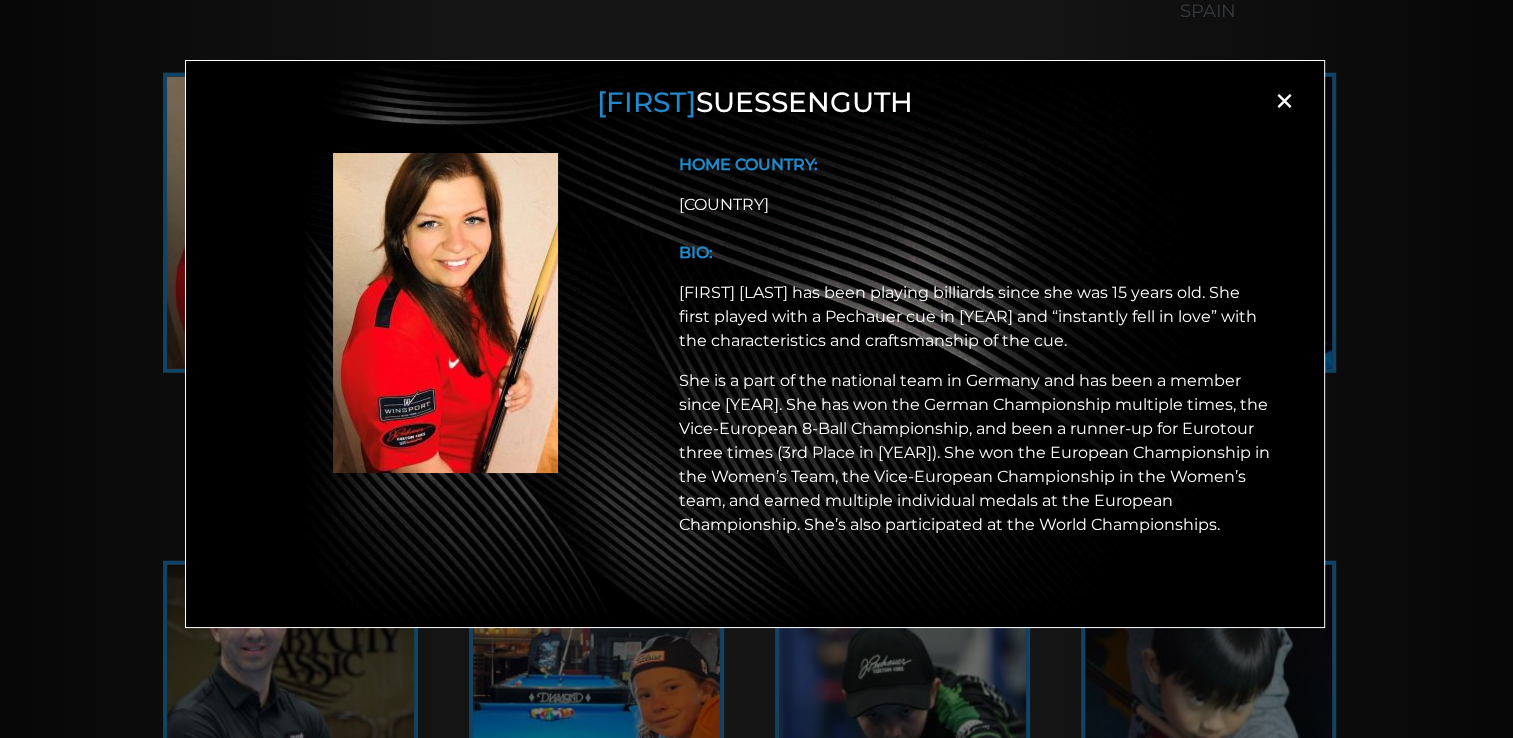 click on "×" at bounding box center (1284, 101) 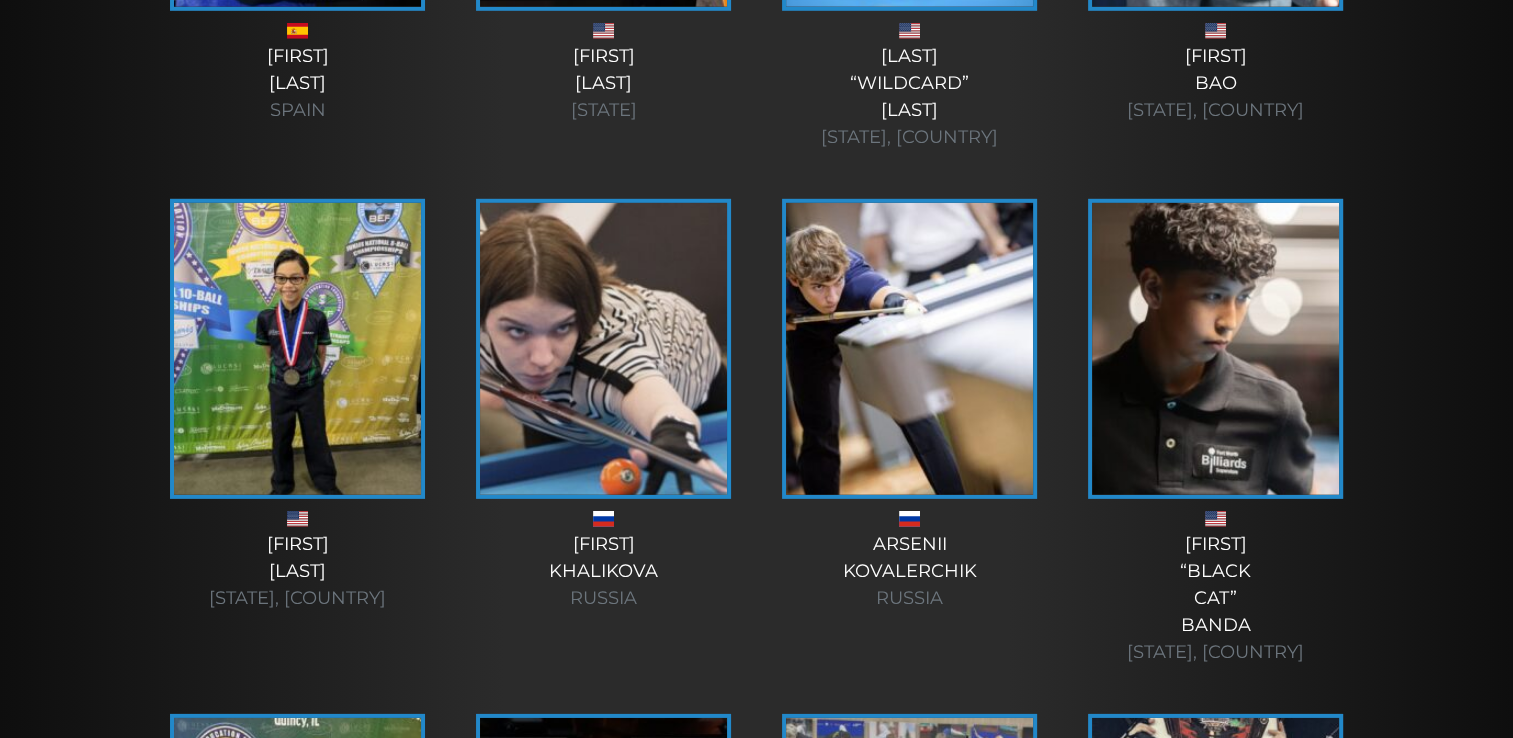 scroll, scrollTop: 6084, scrollLeft: 0, axis: vertical 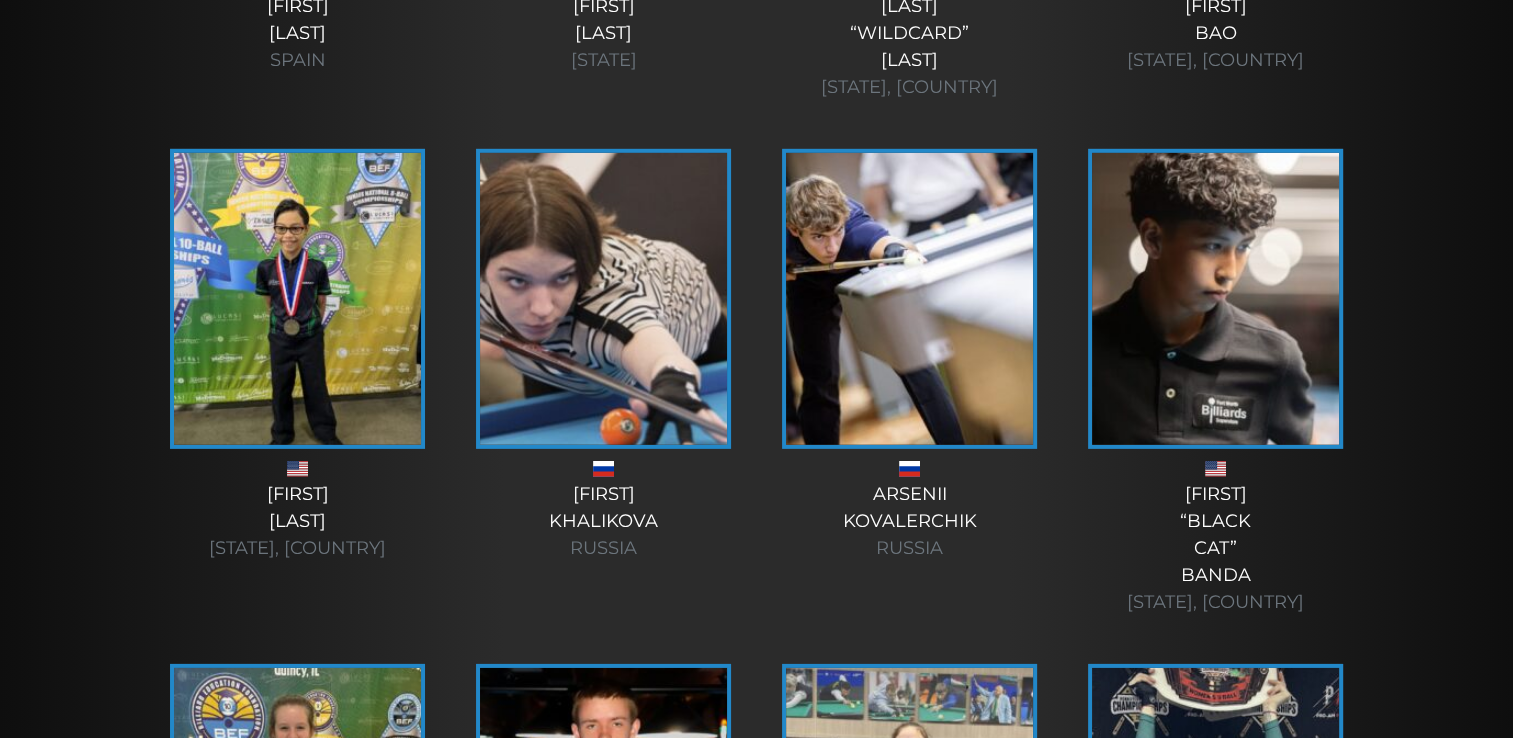 click at bounding box center [603, 299] 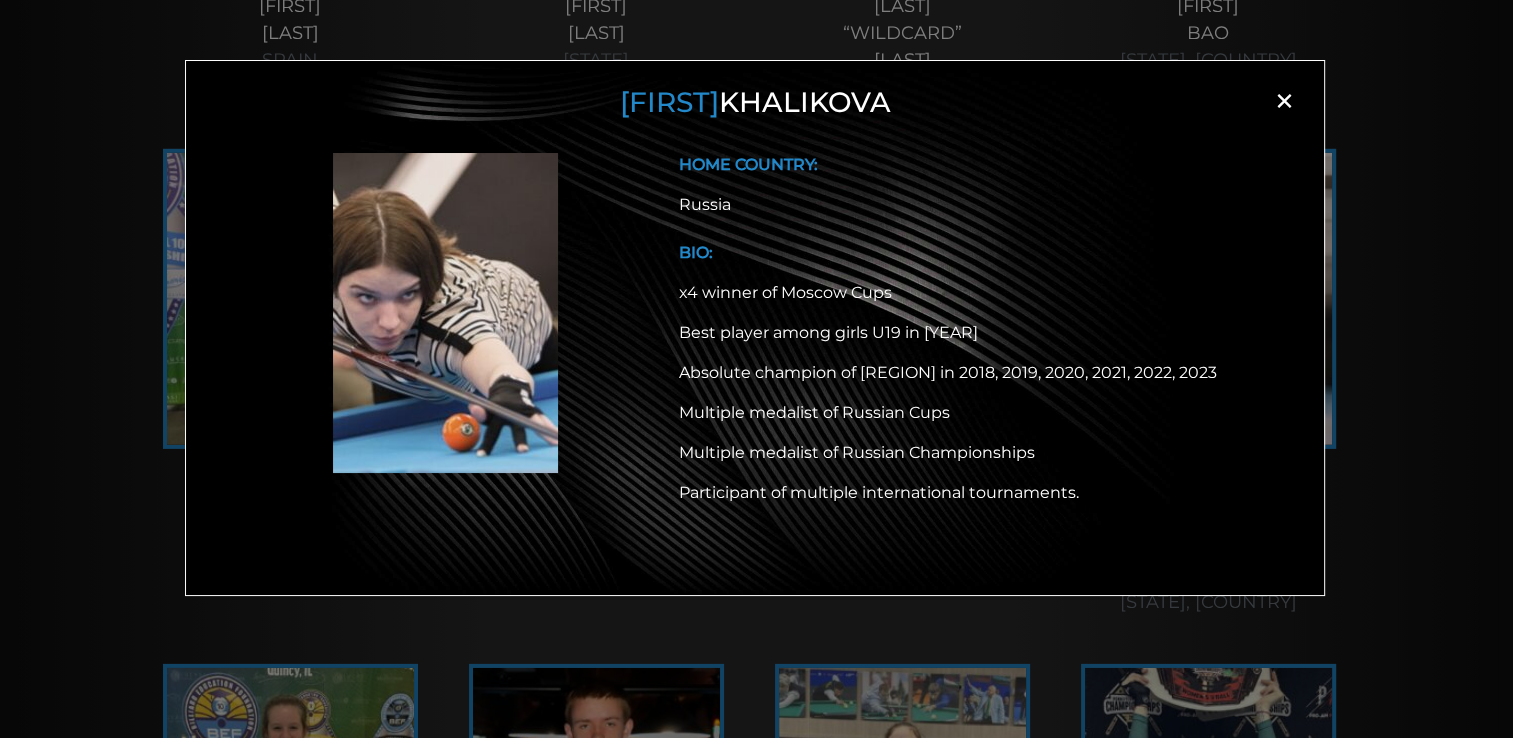 click on "×" at bounding box center (1284, 101) 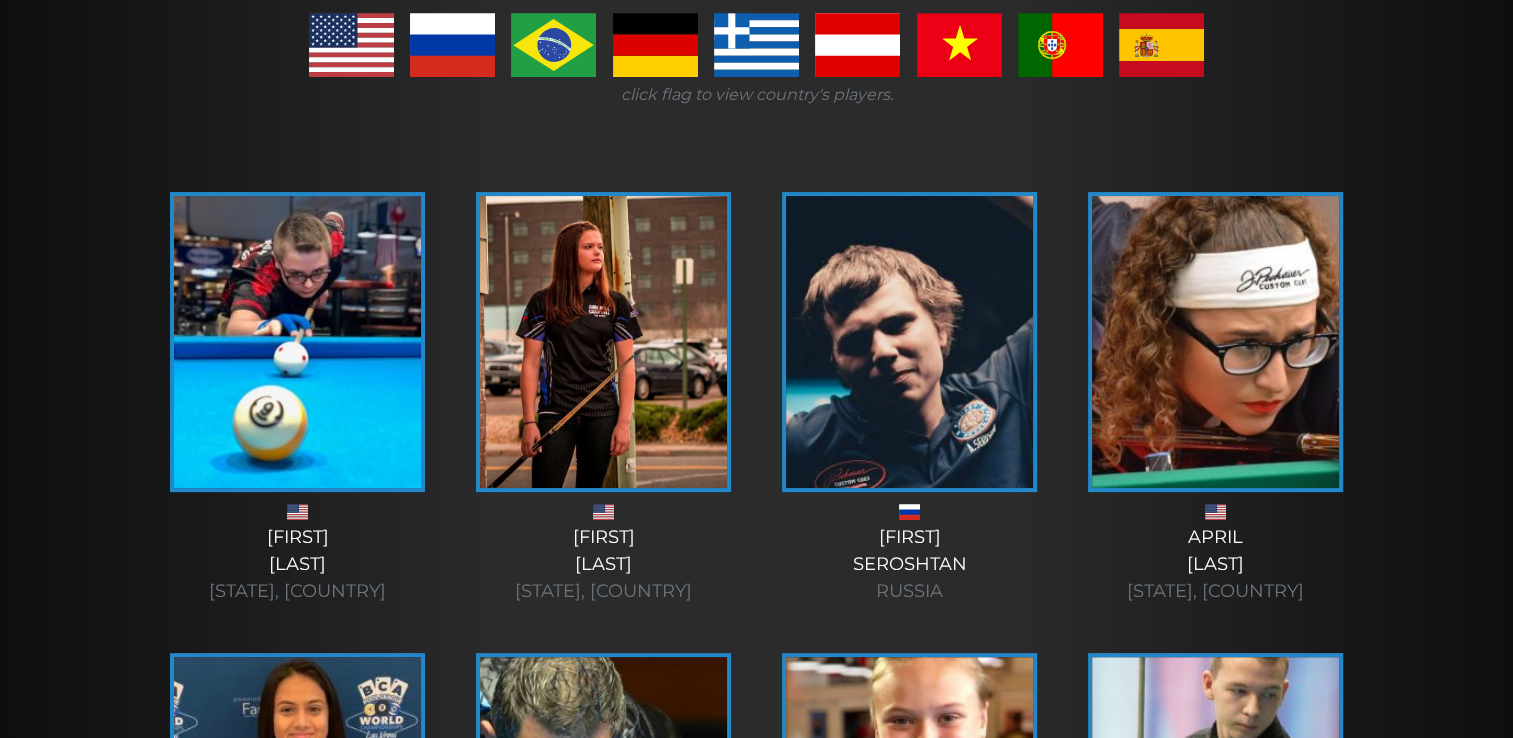 scroll, scrollTop: 0, scrollLeft: 0, axis: both 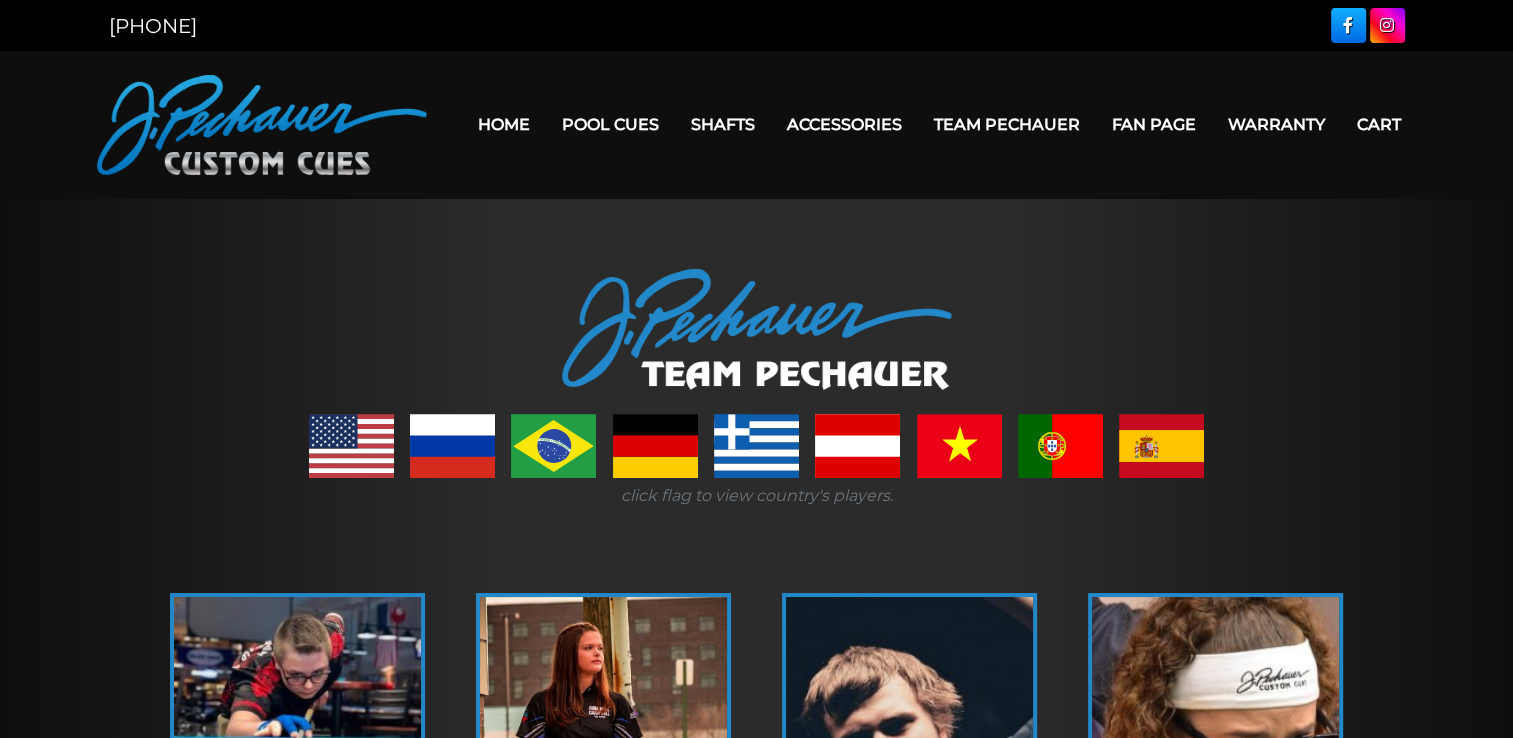 click at bounding box center (351, 446) 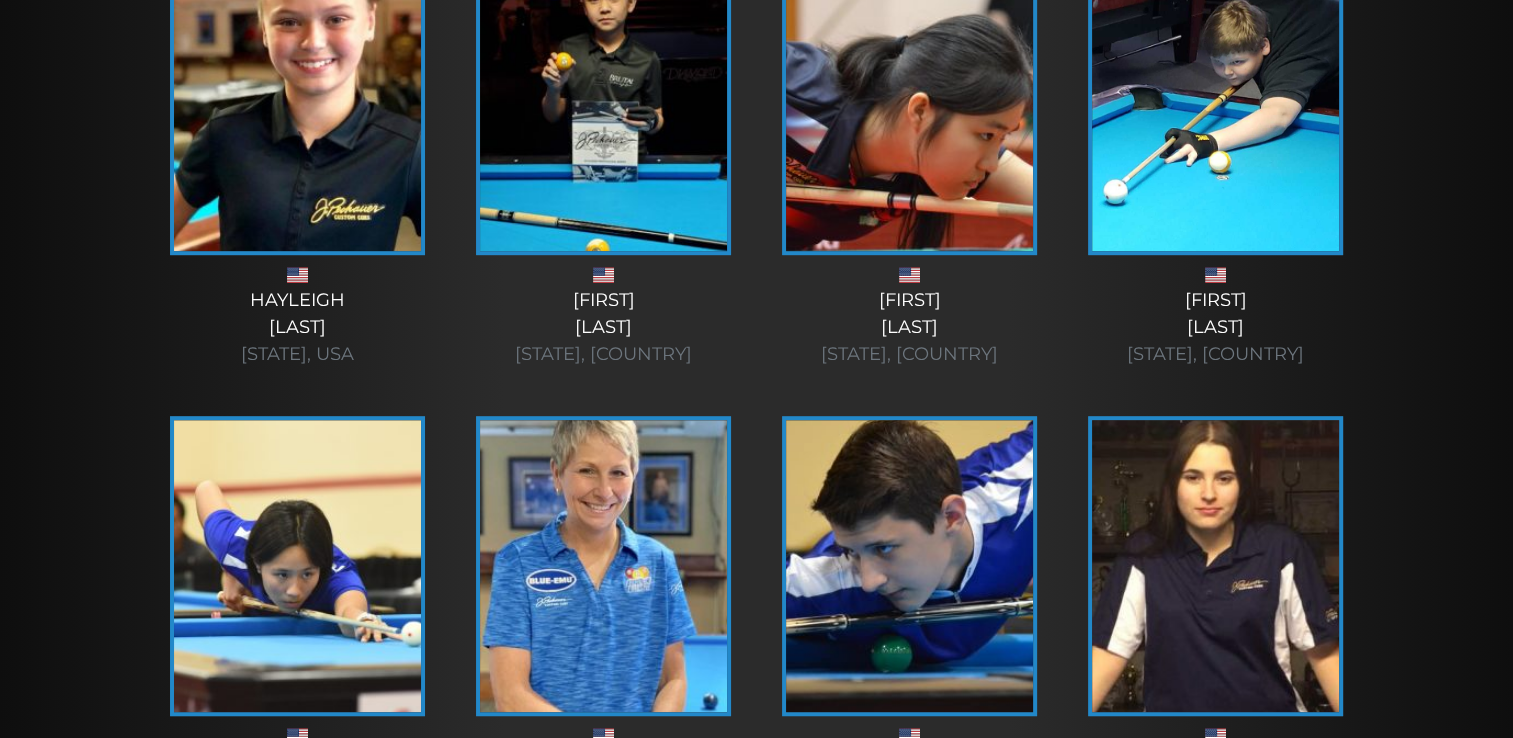 scroll, scrollTop: 1158, scrollLeft: 0, axis: vertical 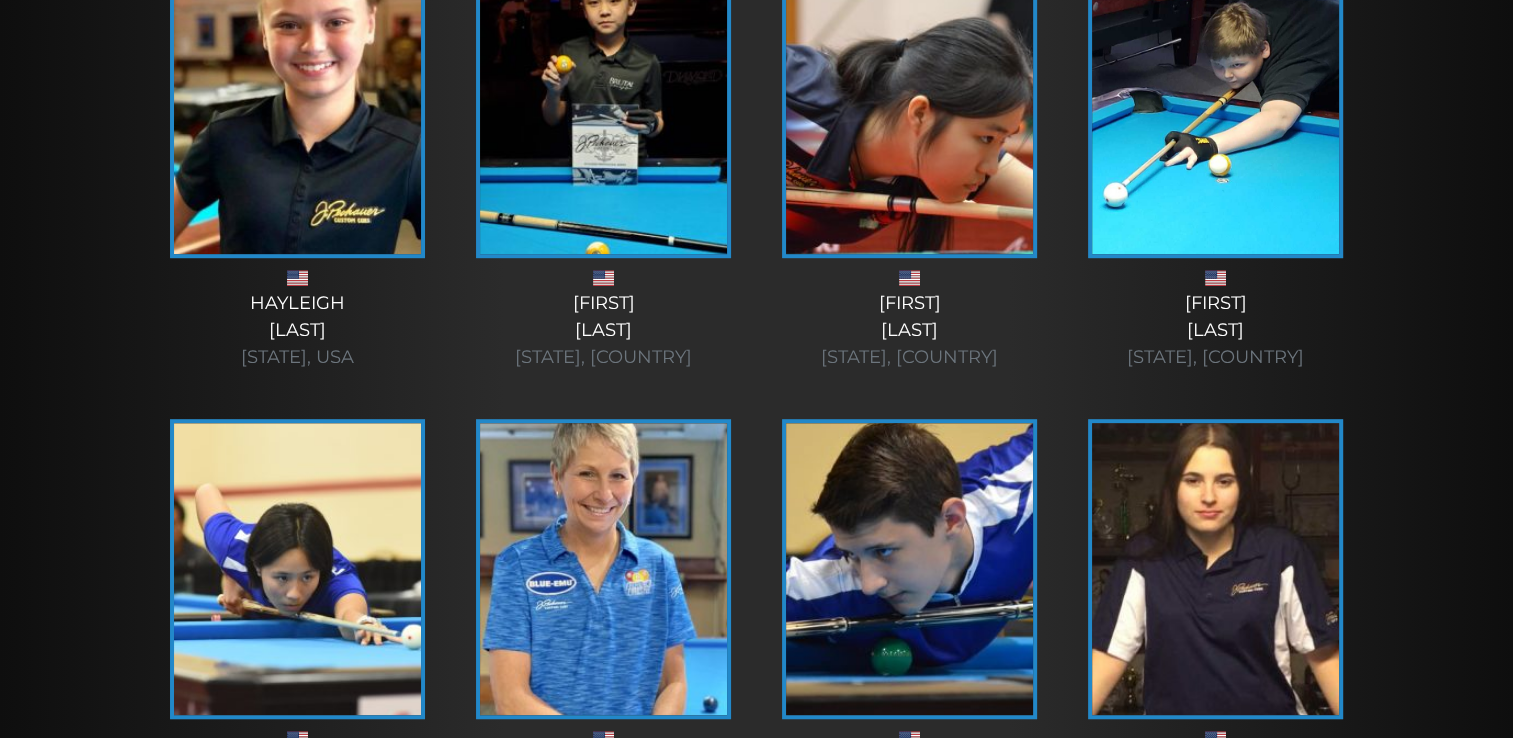 click at bounding box center [909, 108] 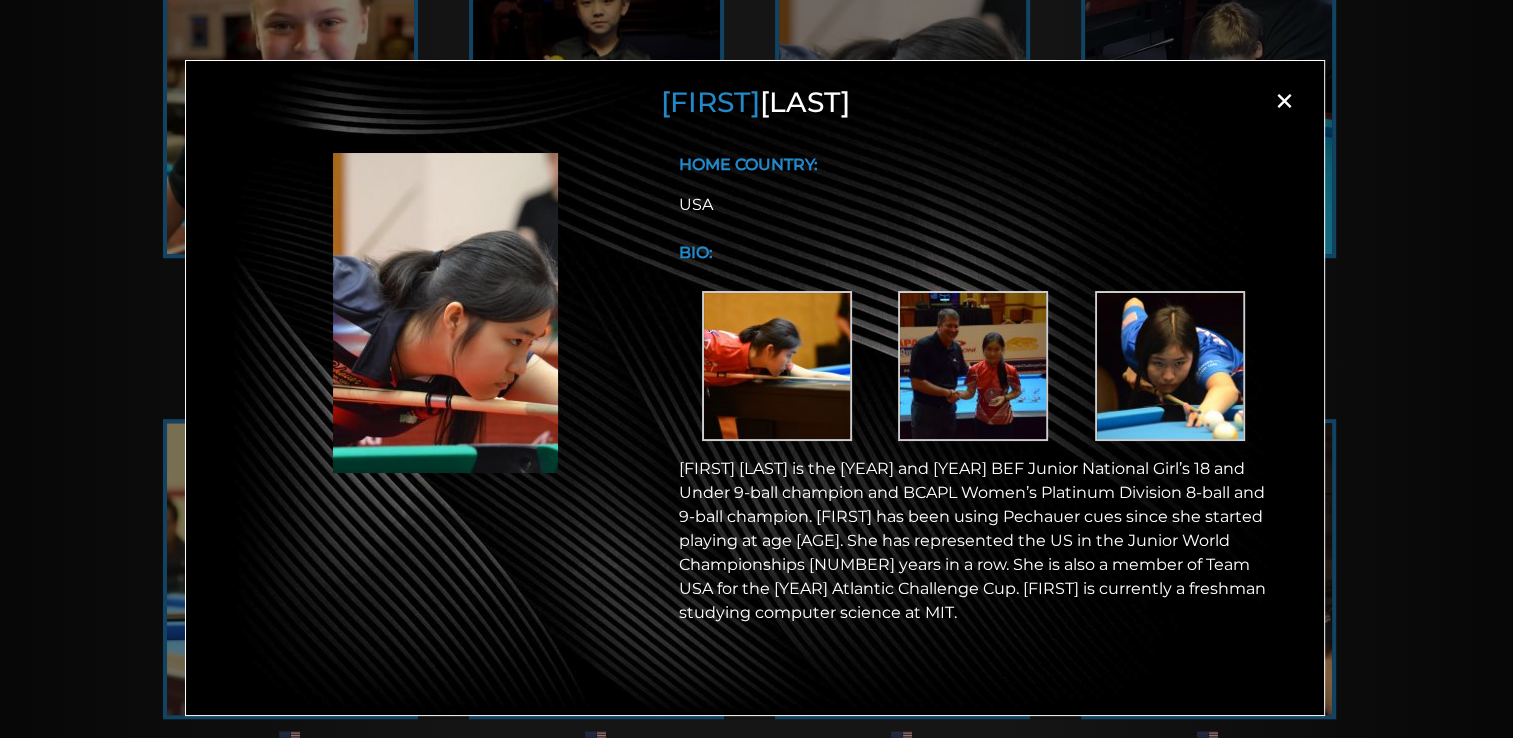 click at bounding box center (973, 366) 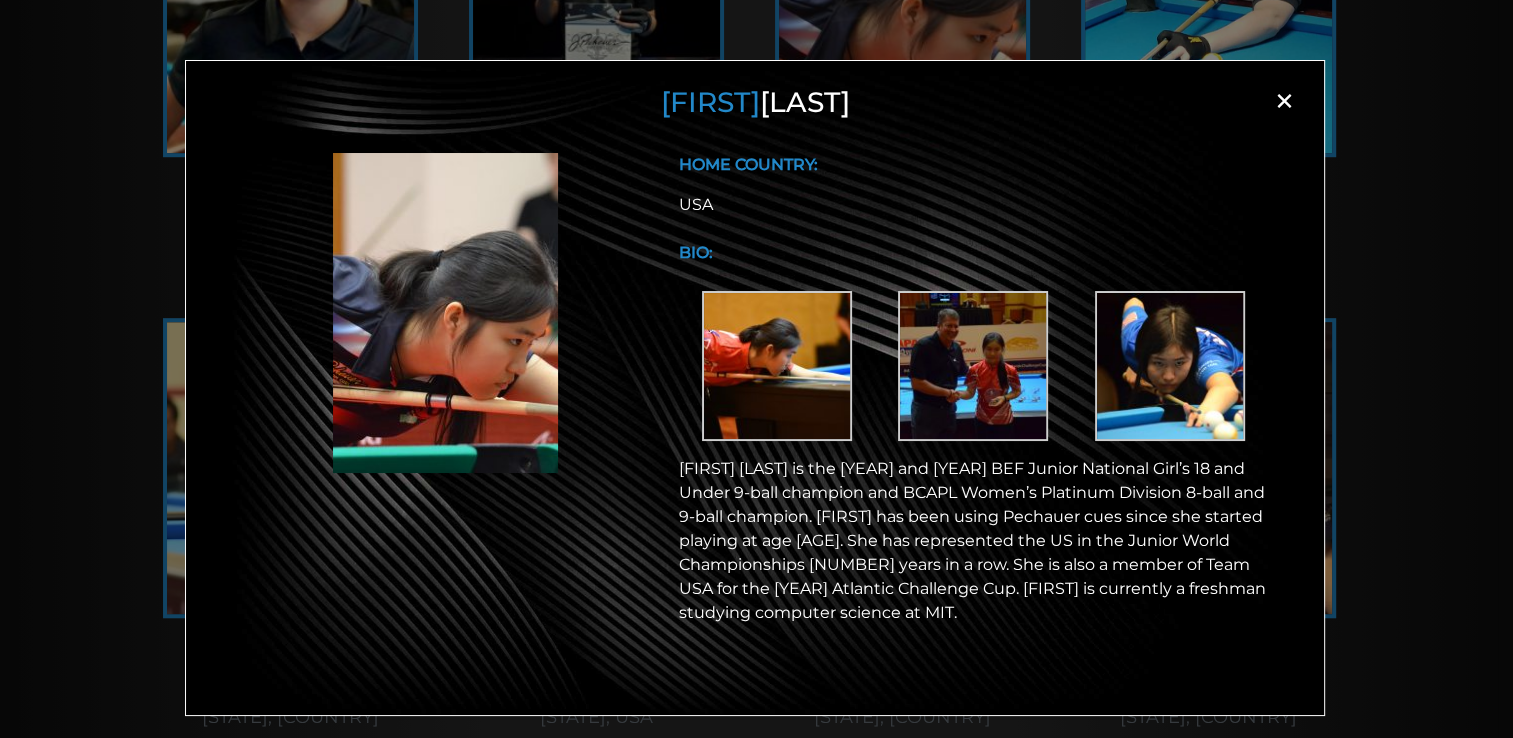 scroll, scrollTop: 1260, scrollLeft: 0, axis: vertical 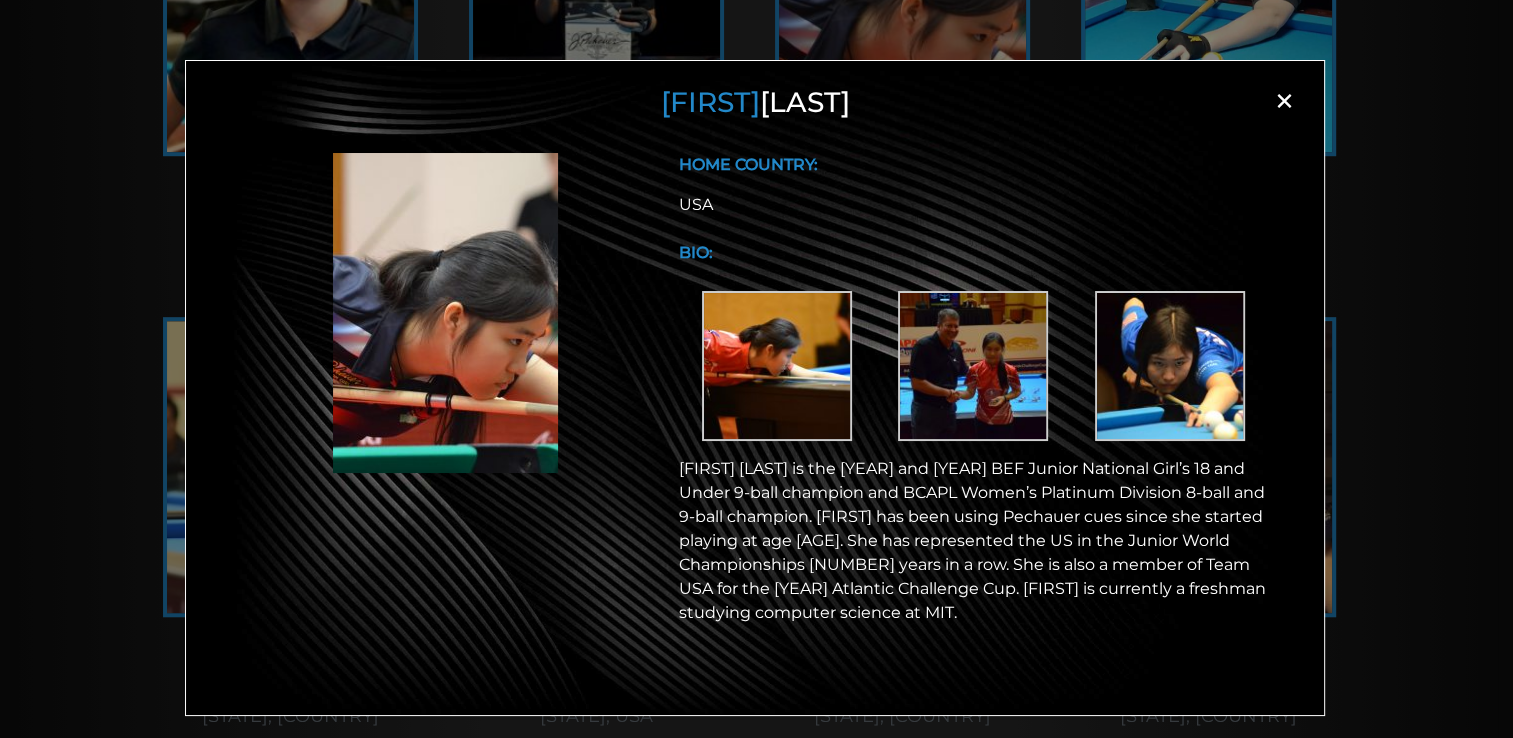 click on "×" at bounding box center [1284, 101] 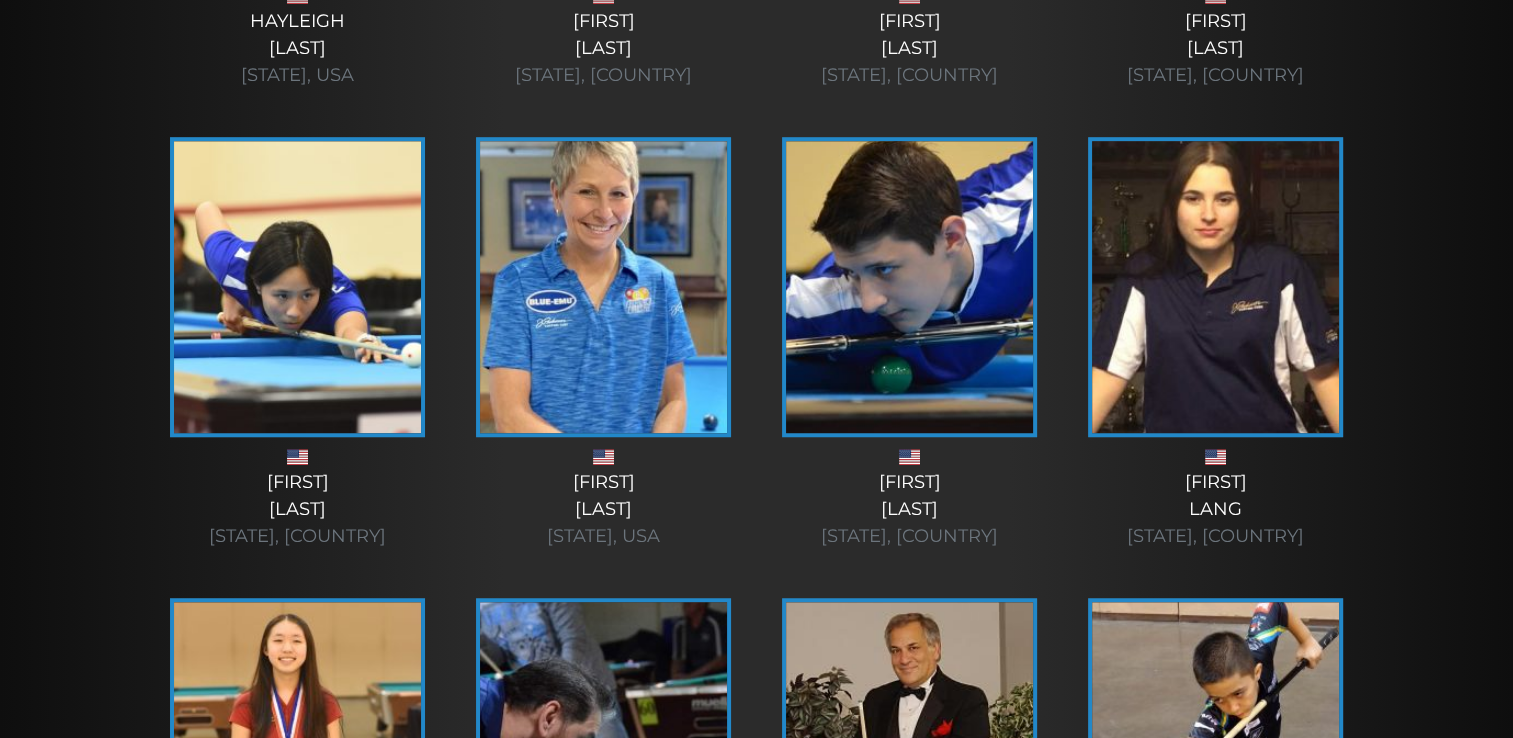 scroll, scrollTop: 1441, scrollLeft: 0, axis: vertical 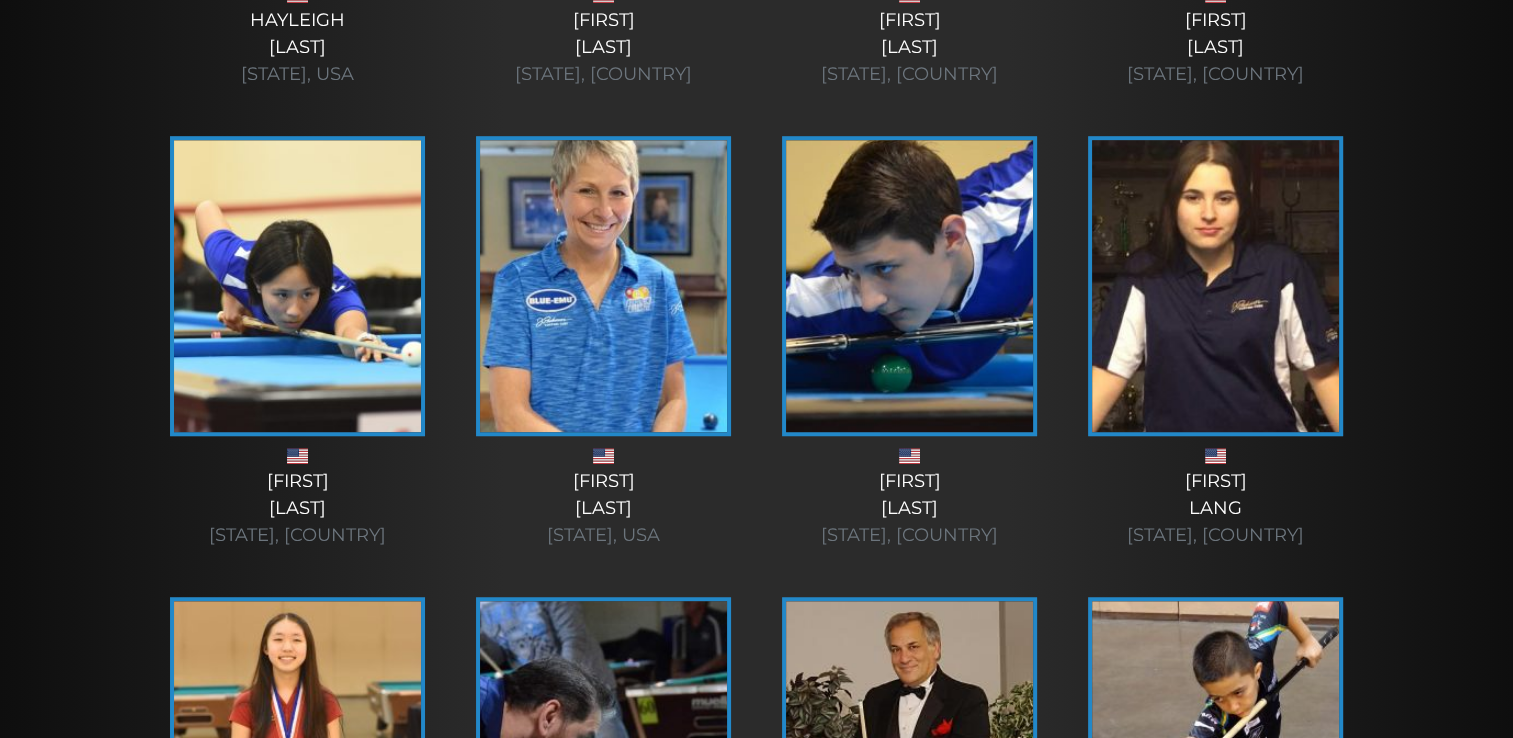click at bounding box center [297, 286] 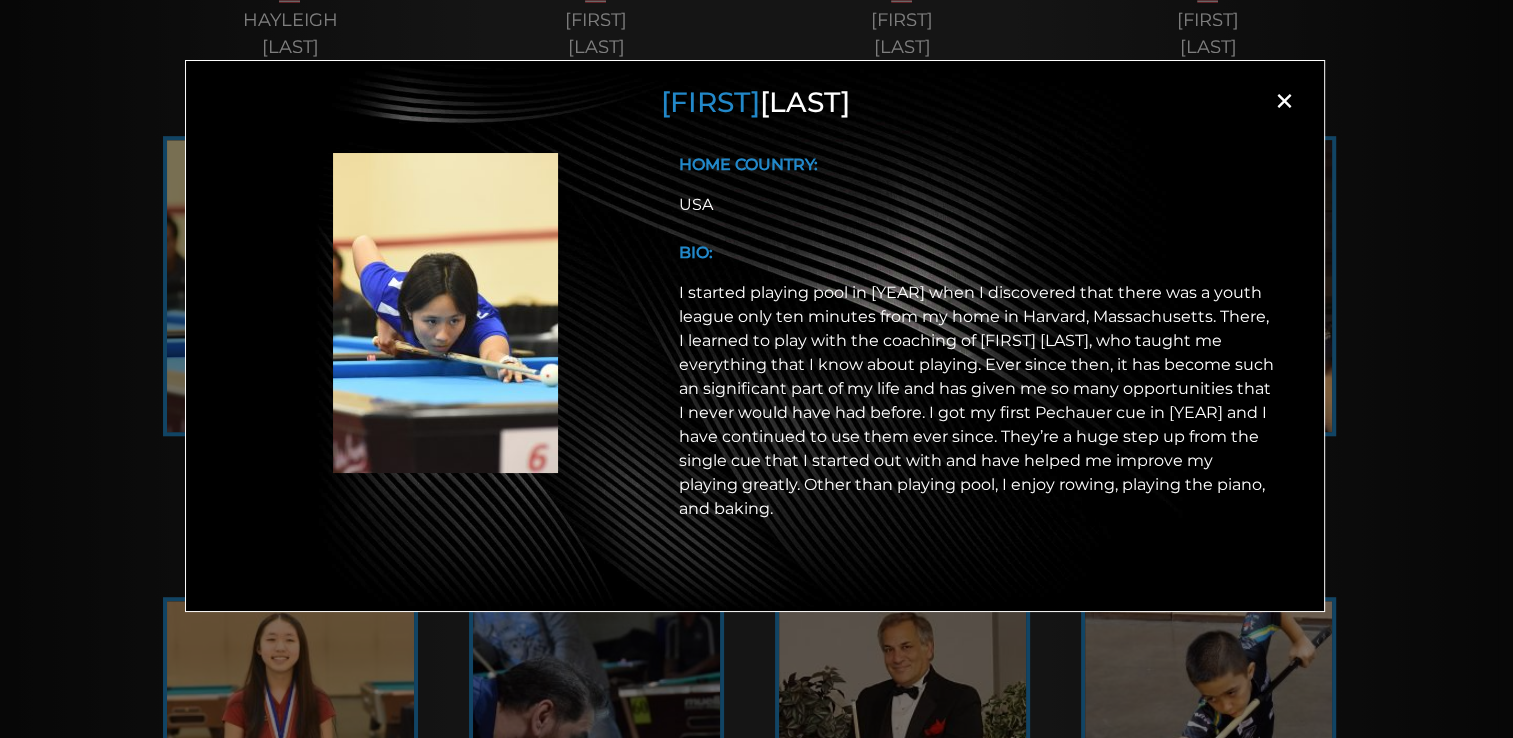 click on "×" at bounding box center (1284, 101) 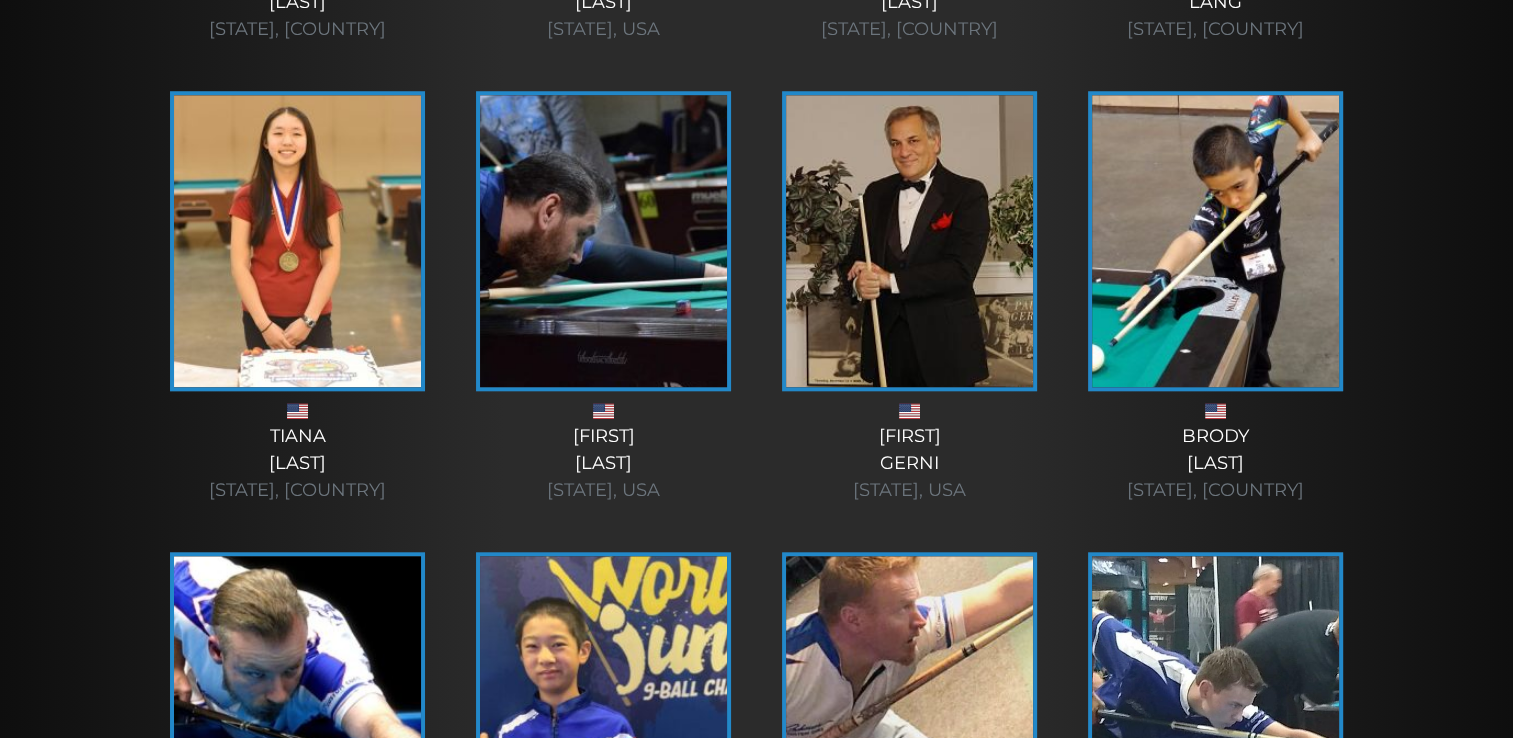 scroll, scrollTop: 1971, scrollLeft: 0, axis: vertical 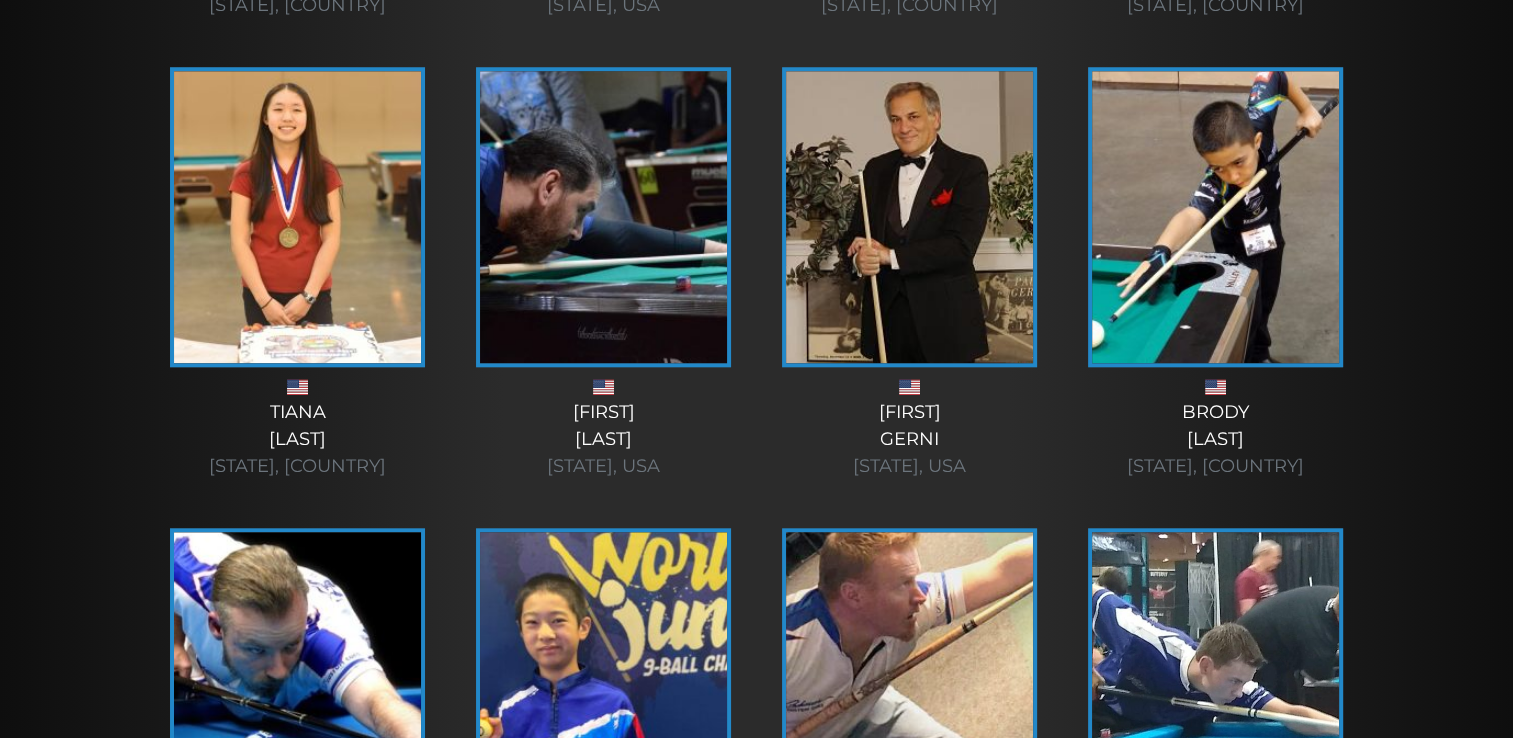 click at bounding box center [297, 217] 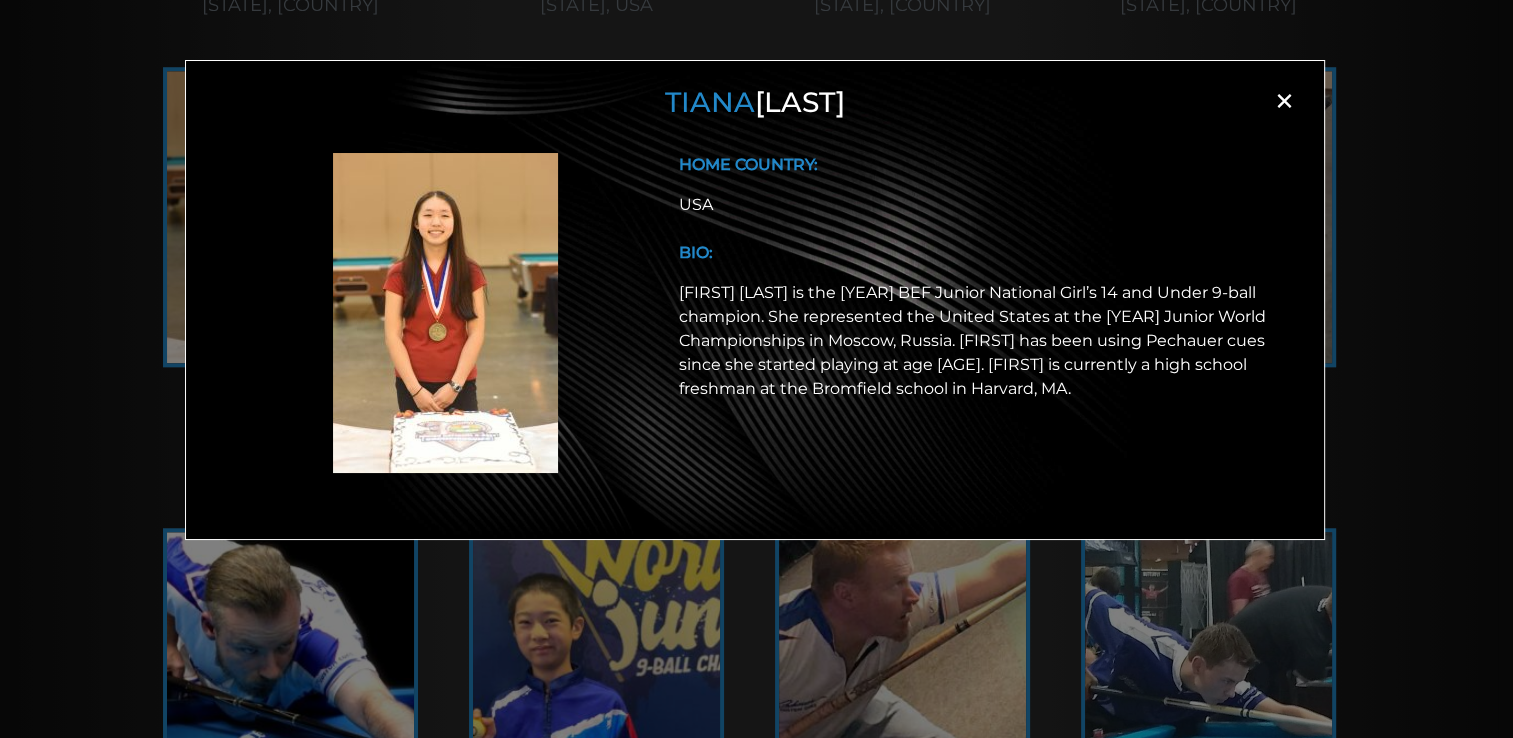 click on "×" at bounding box center [1284, 101] 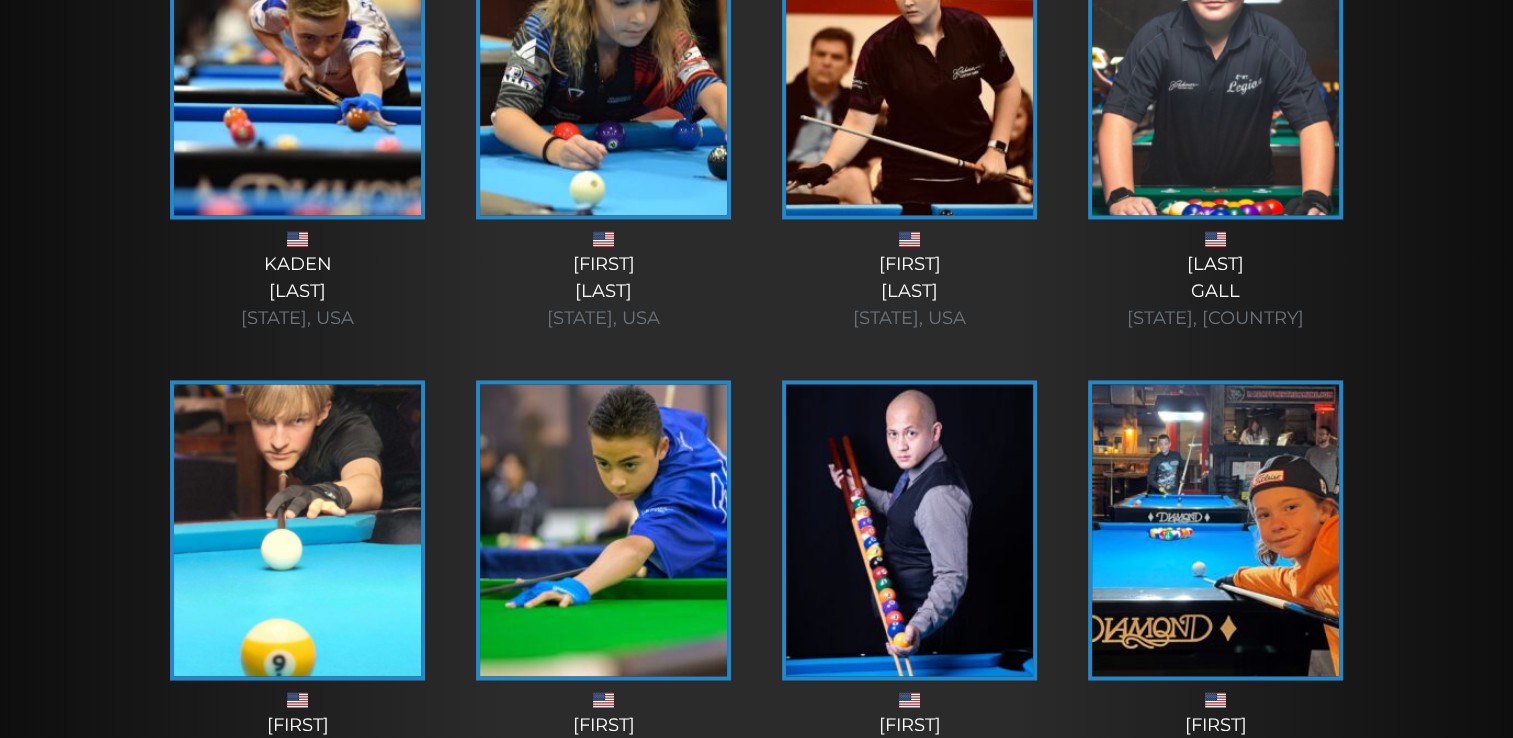scroll, scrollTop: 3055, scrollLeft: 0, axis: vertical 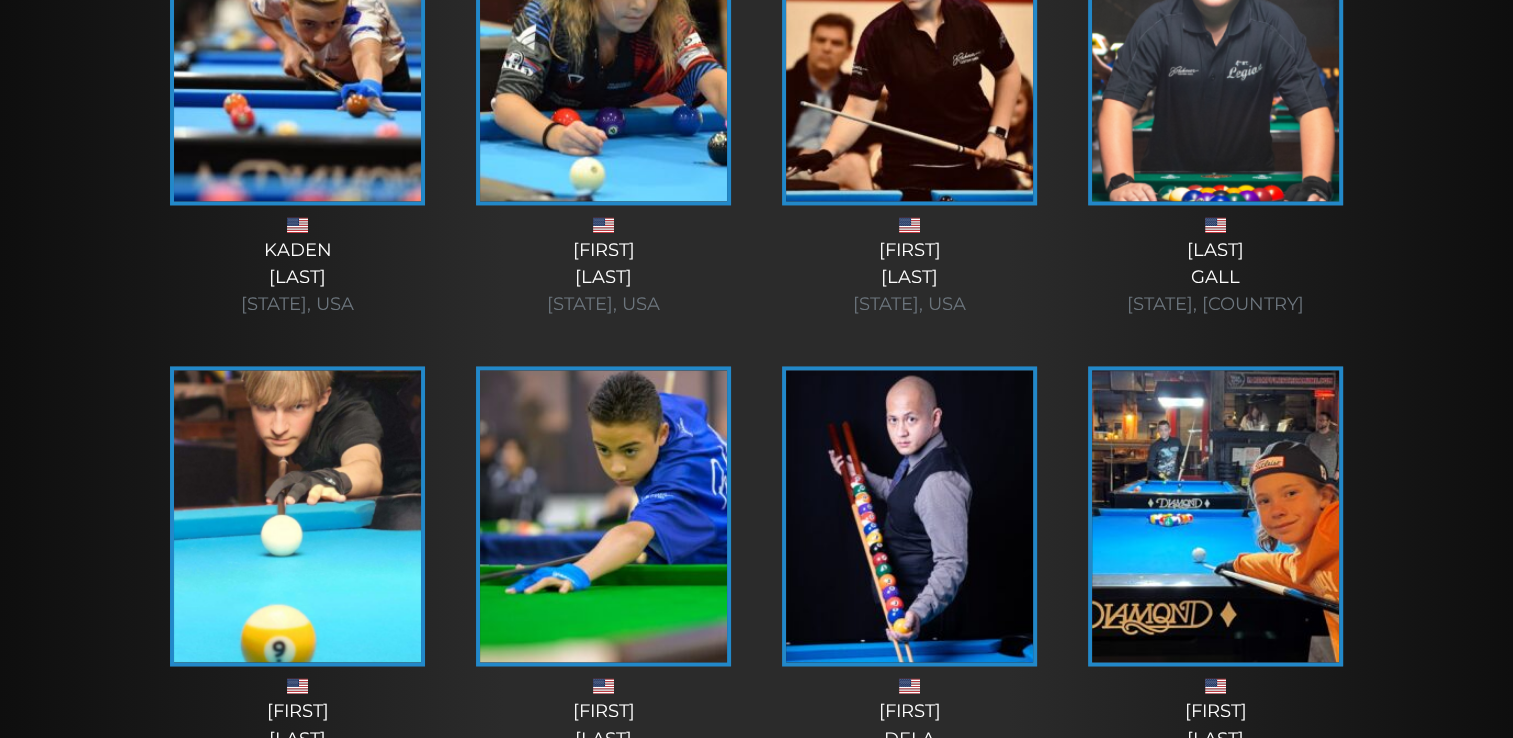 click at bounding box center (909, 55) 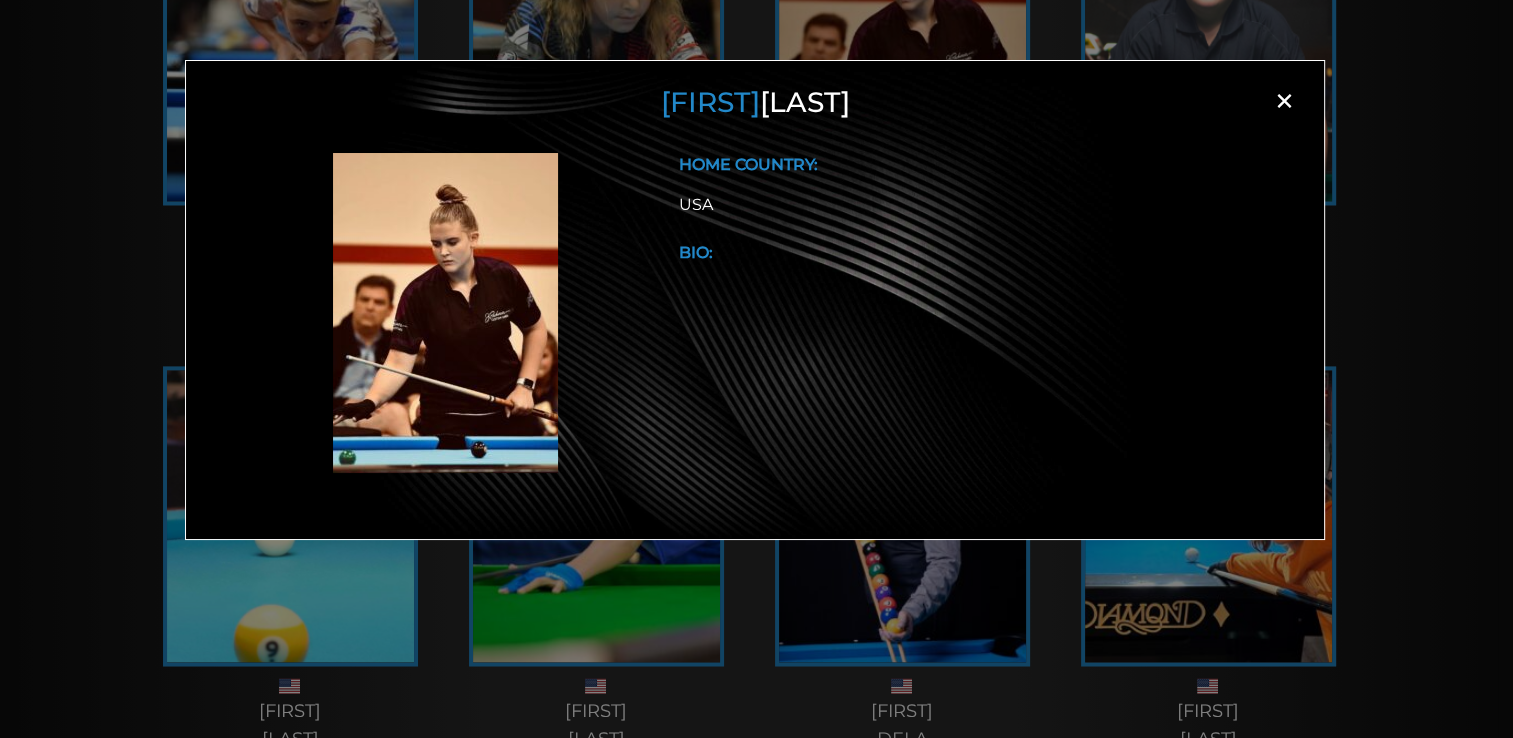click on "×" at bounding box center (1284, 101) 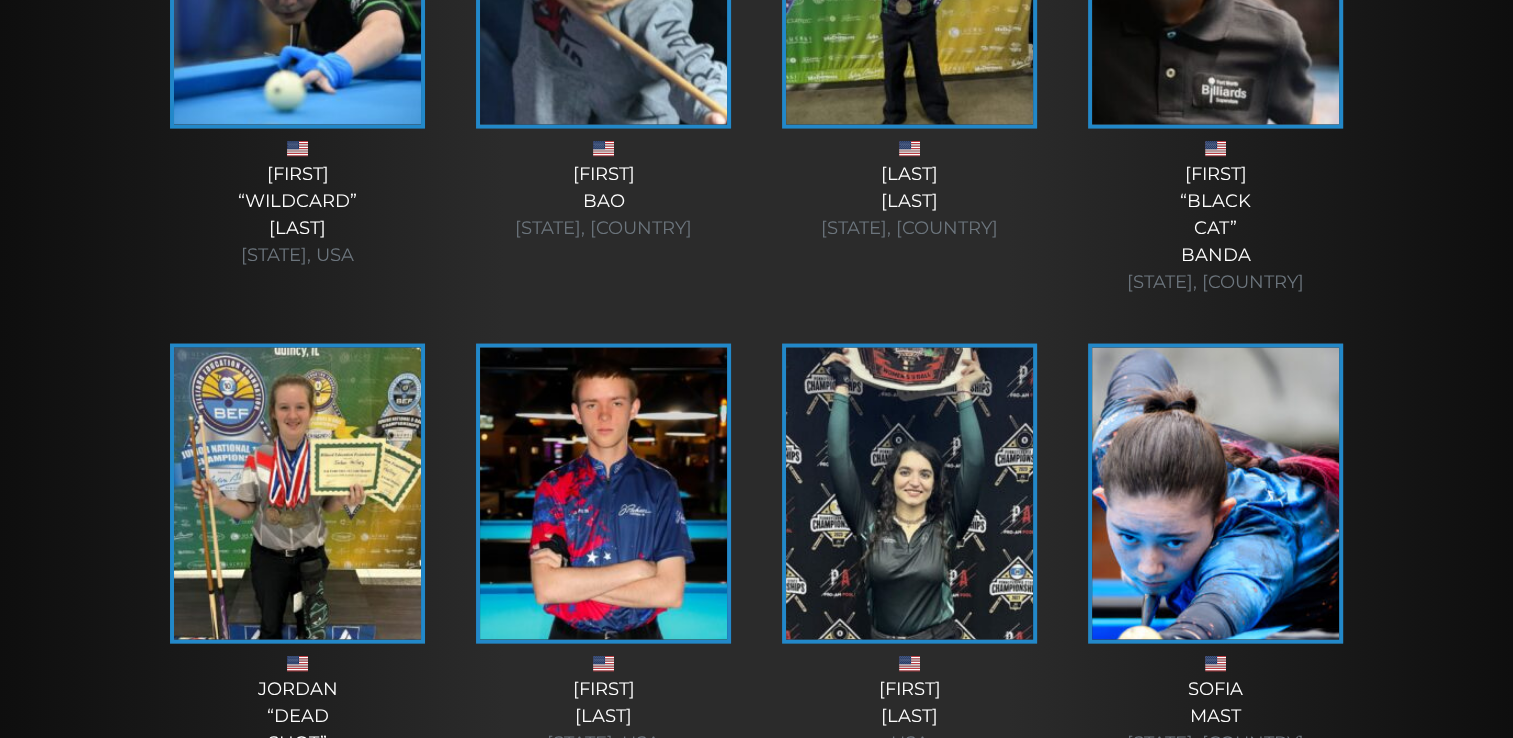 scroll, scrollTop: 4092, scrollLeft: 0, axis: vertical 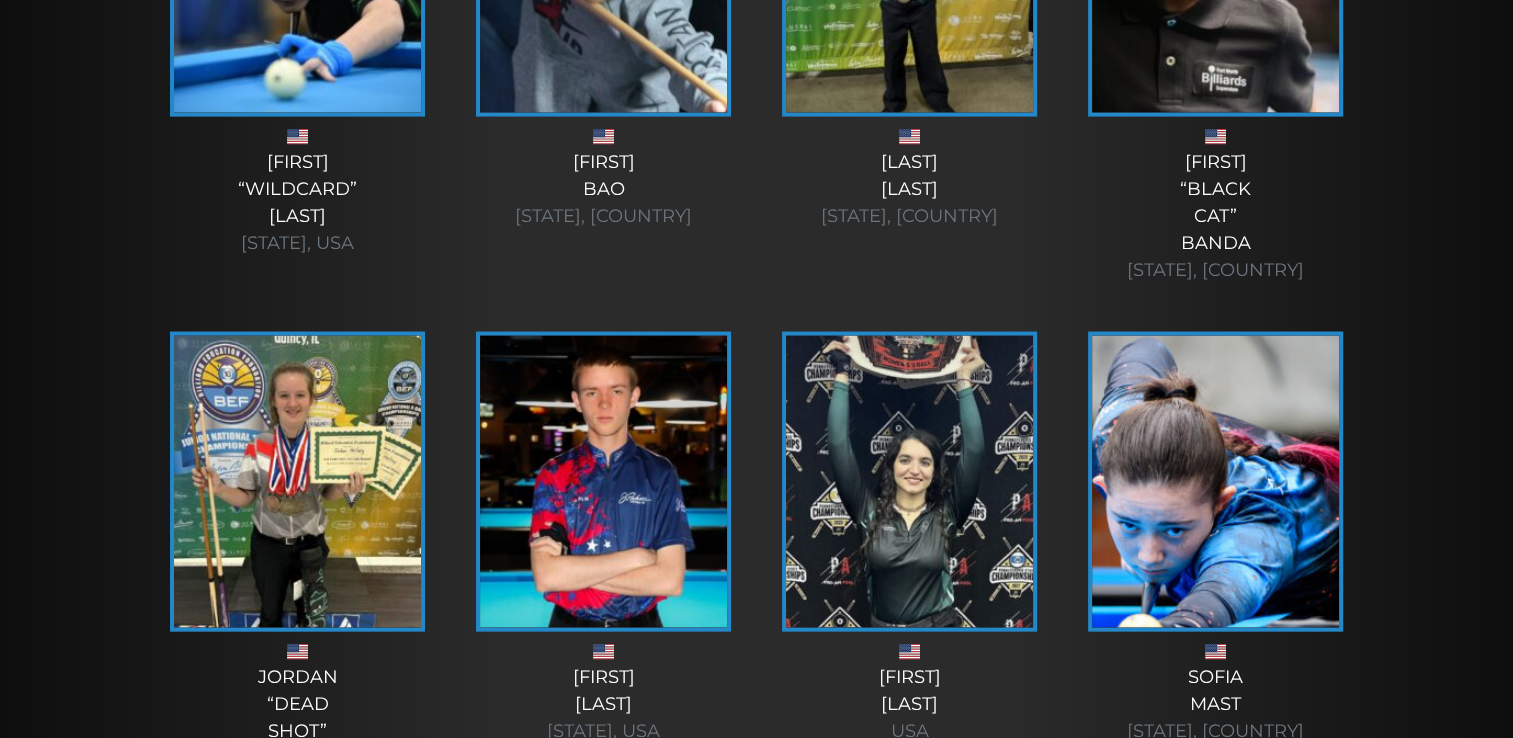click at bounding box center [297, 482] 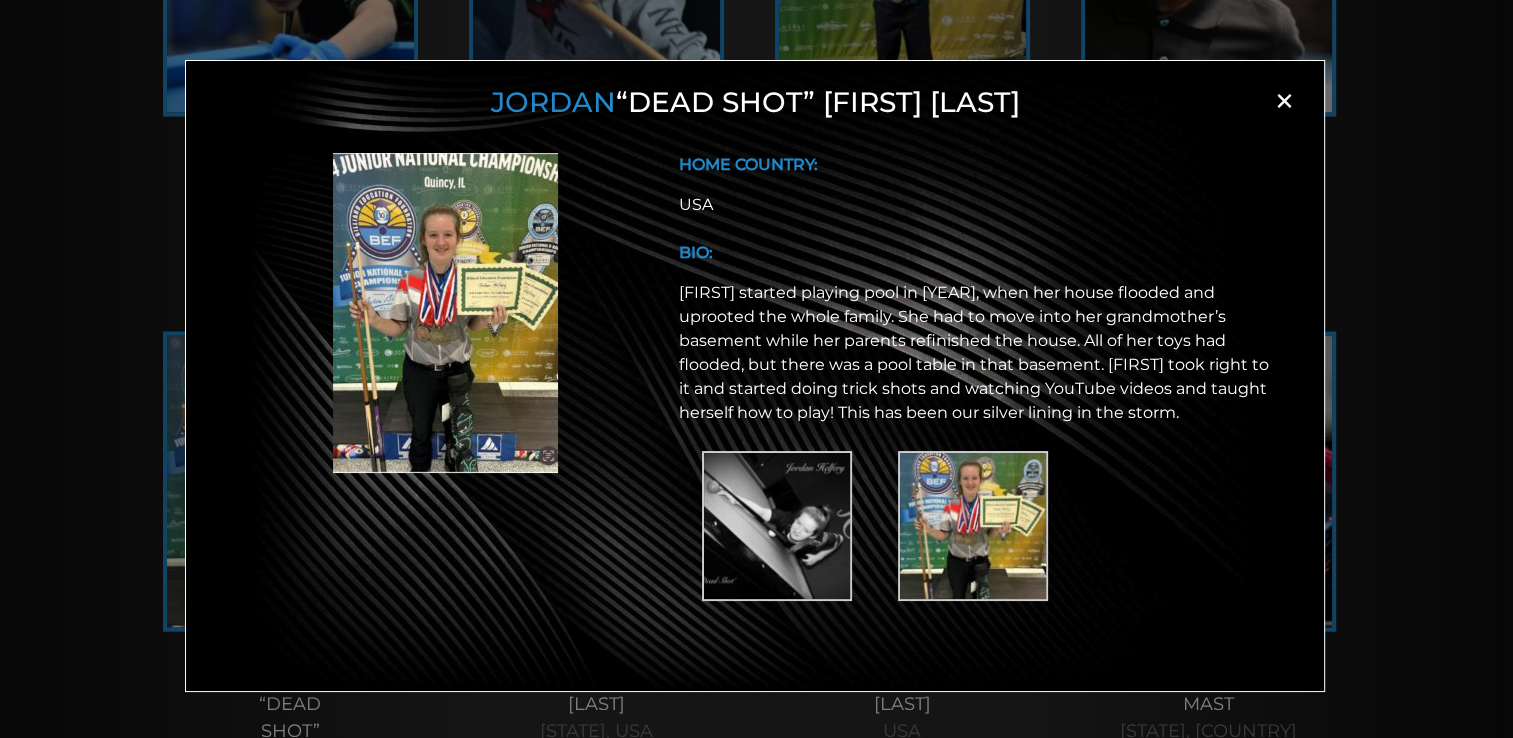 click at bounding box center [777, 526] 